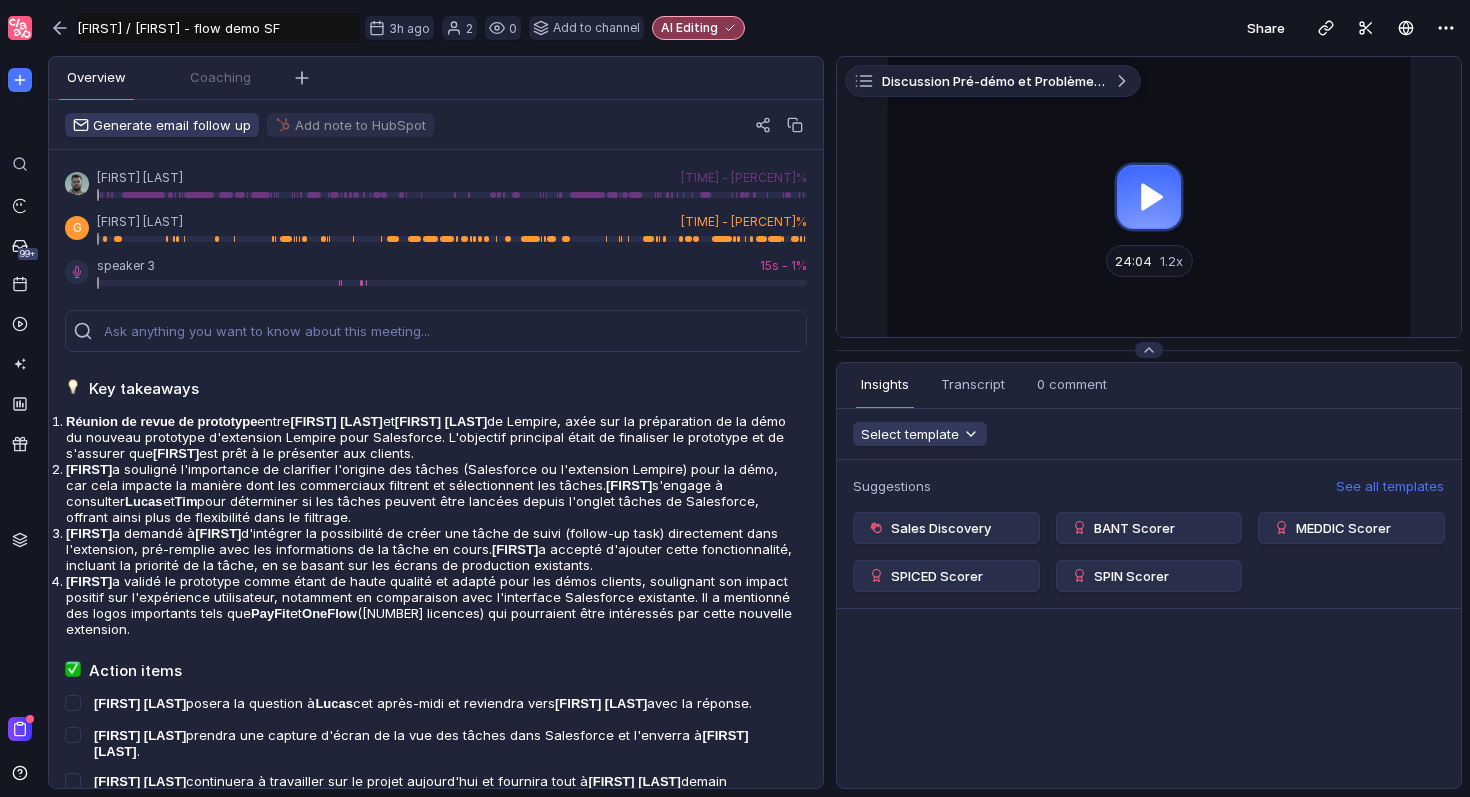 scroll, scrollTop: 0, scrollLeft: 0, axis: both 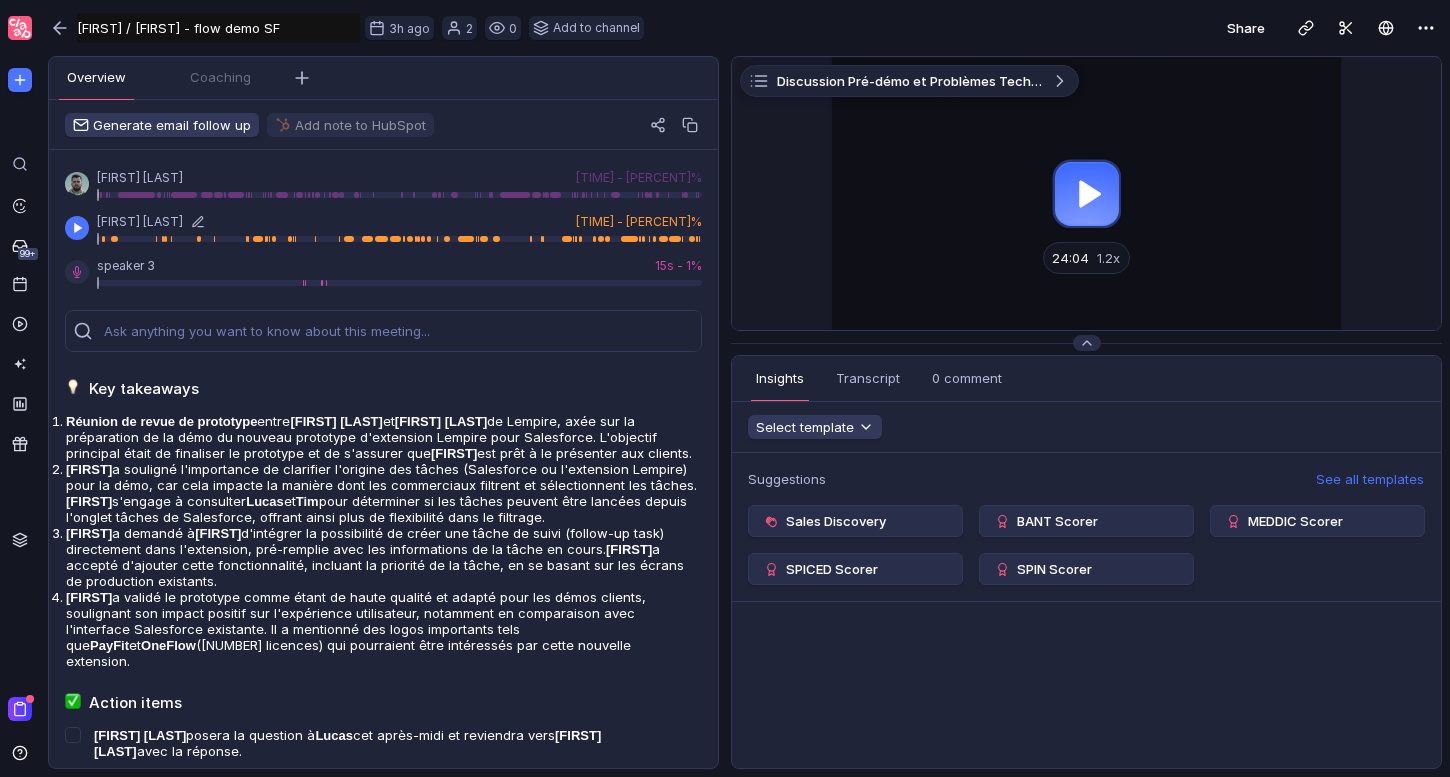 drag, startPoint x: 809, startPoint y: 221, endPoint x: 270, endPoint y: 227, distance: 539.0334 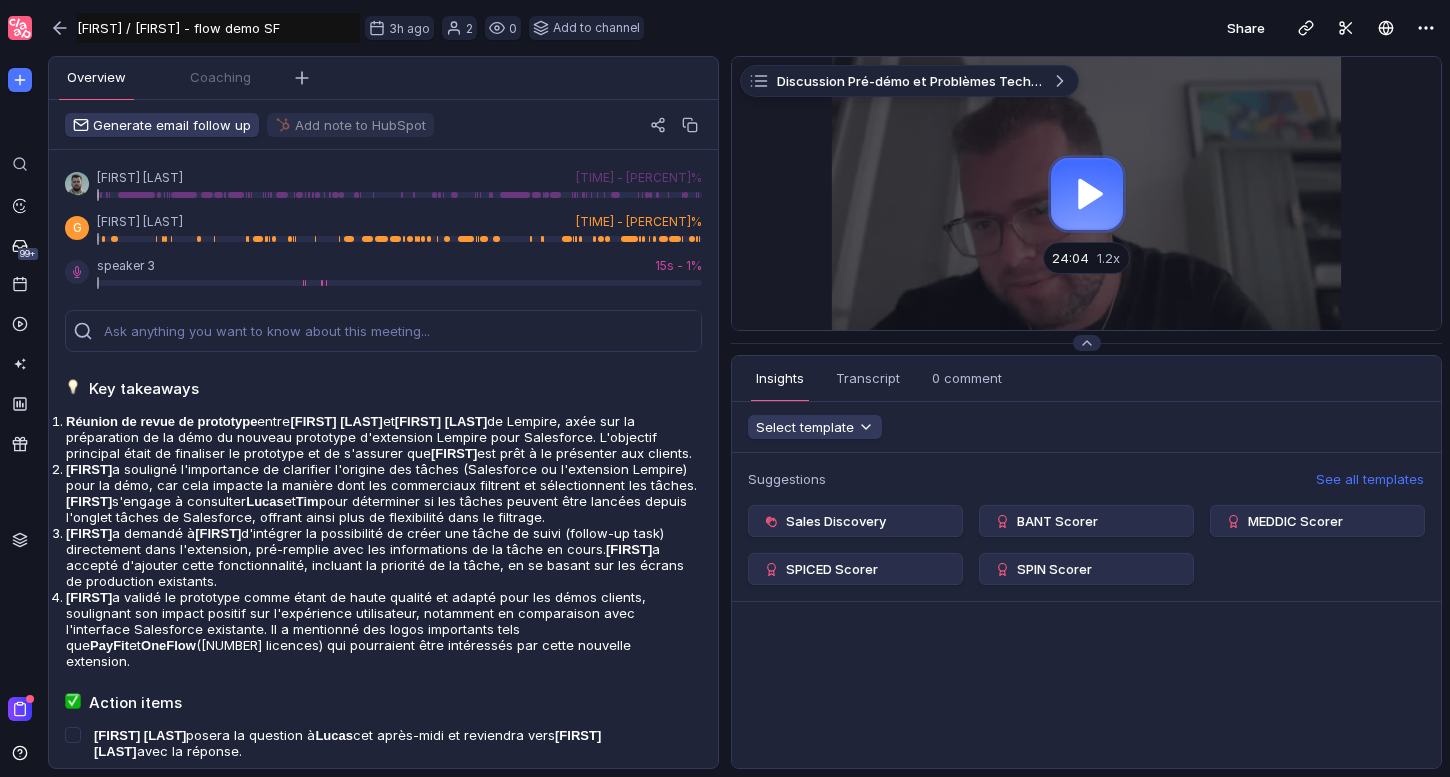 click at bounding box center [1086, 193] 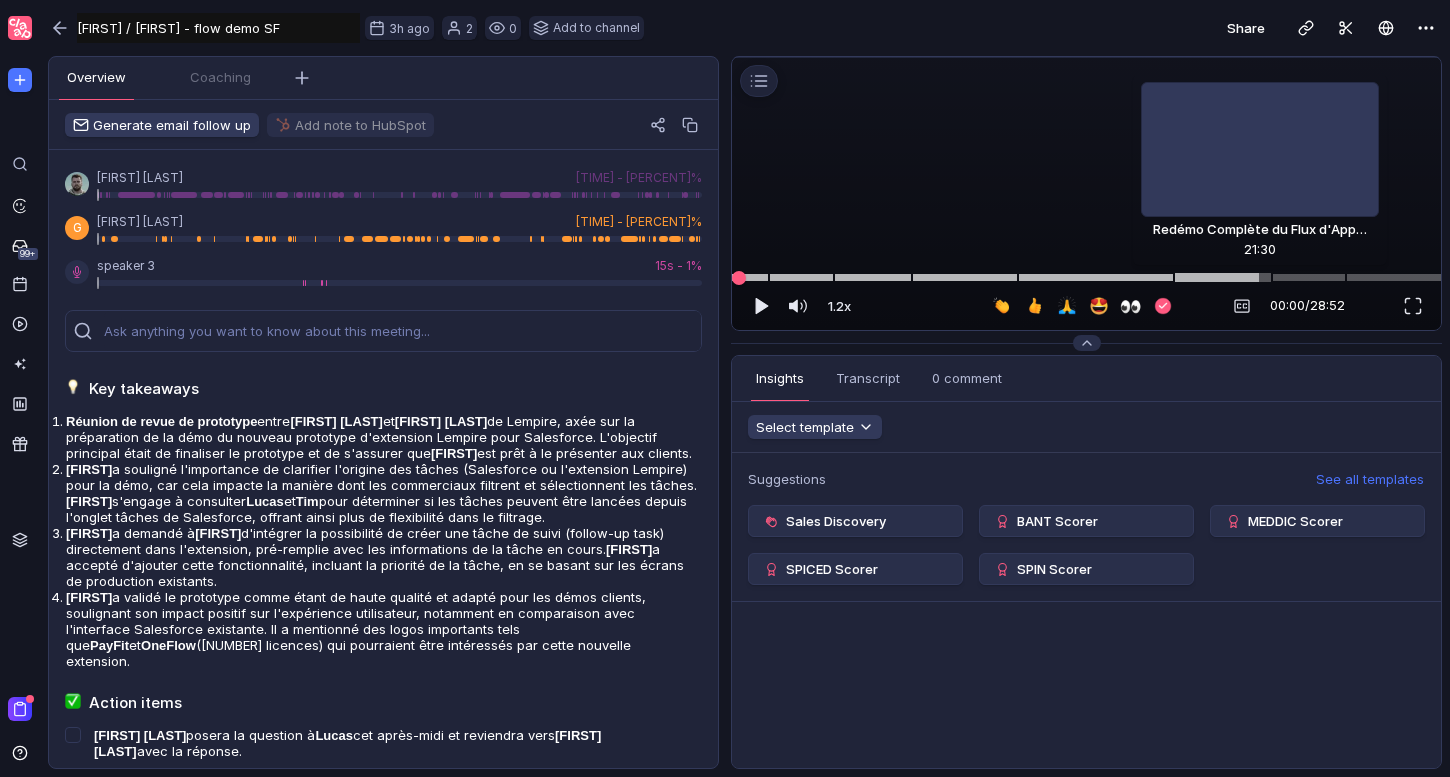click at bounding box center [1086, 277] 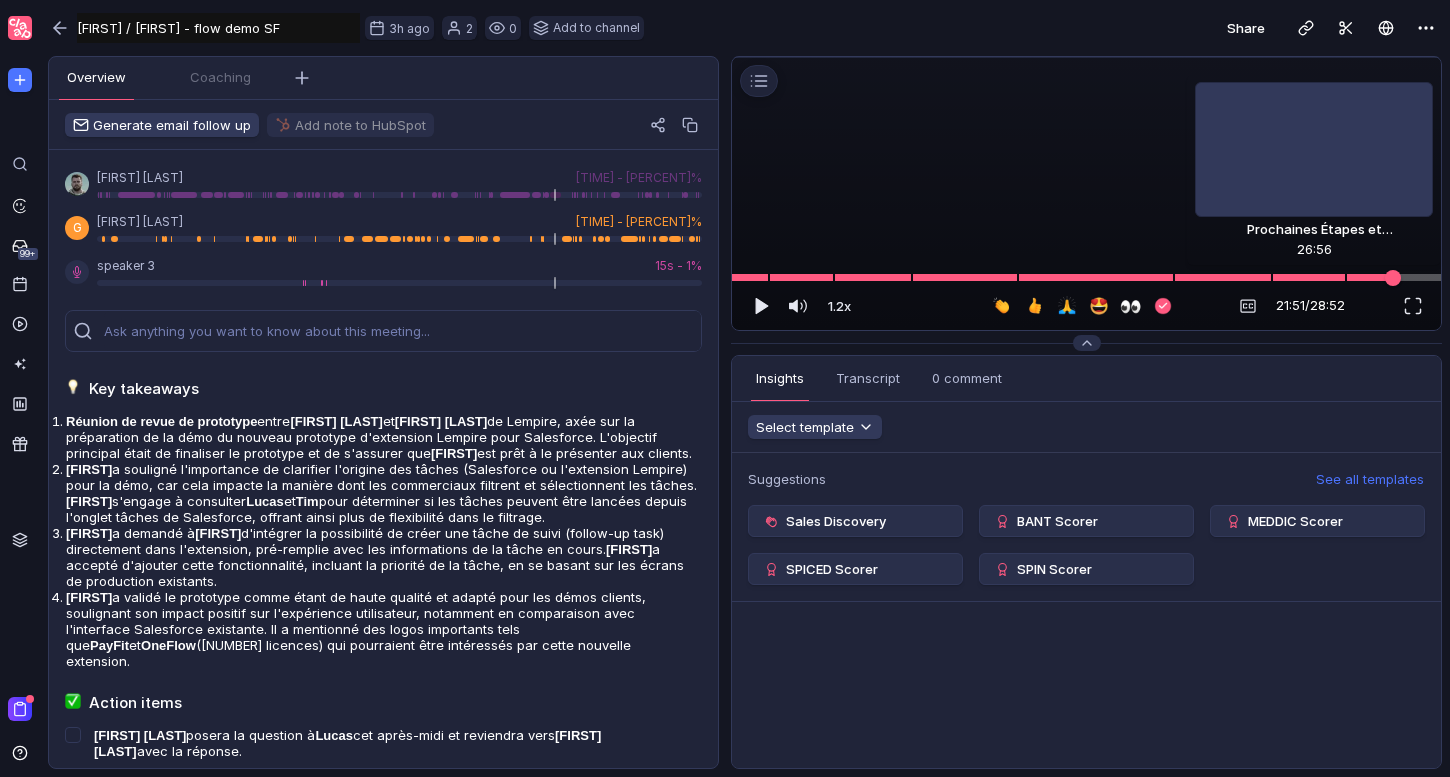 click at bounding box center [1086, 277] 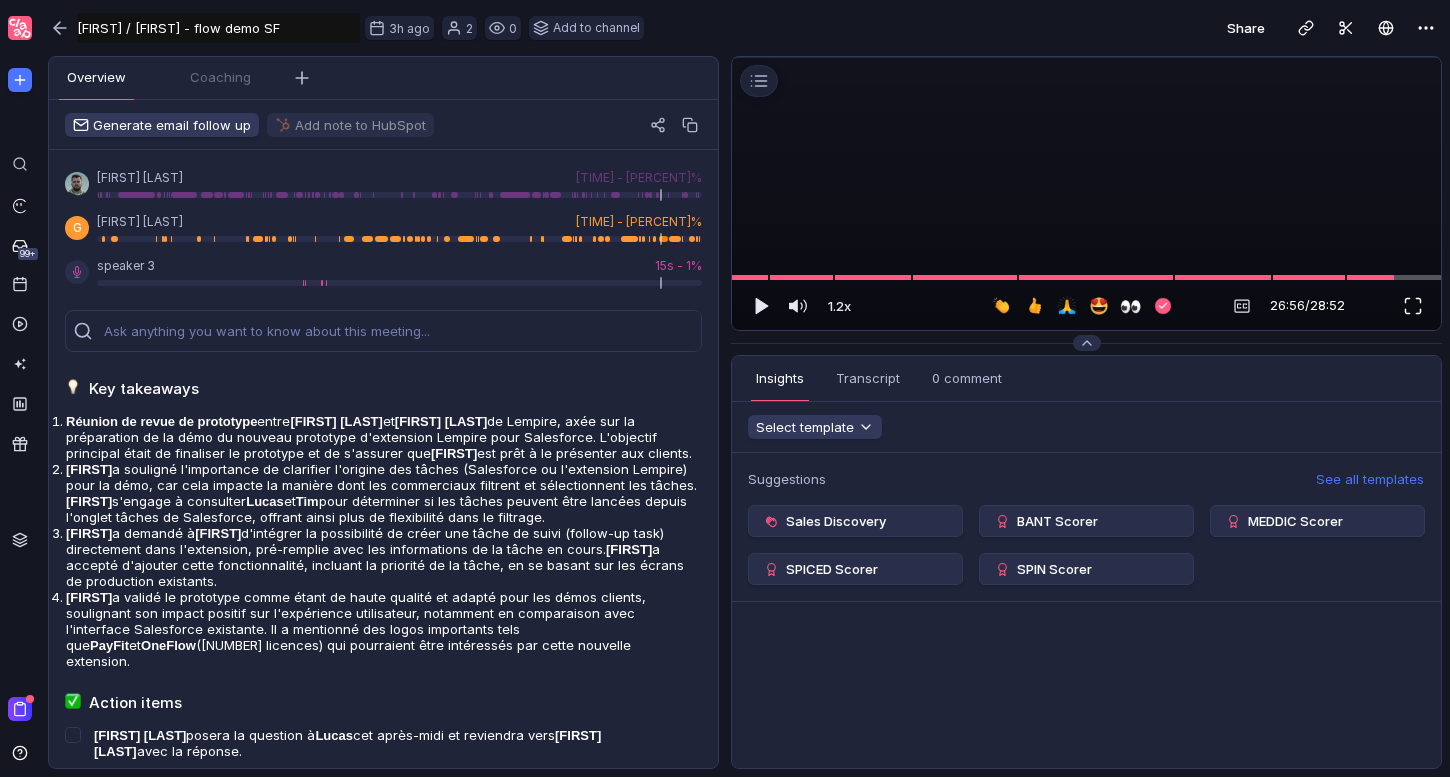 click at bounding box center [1413, 306] 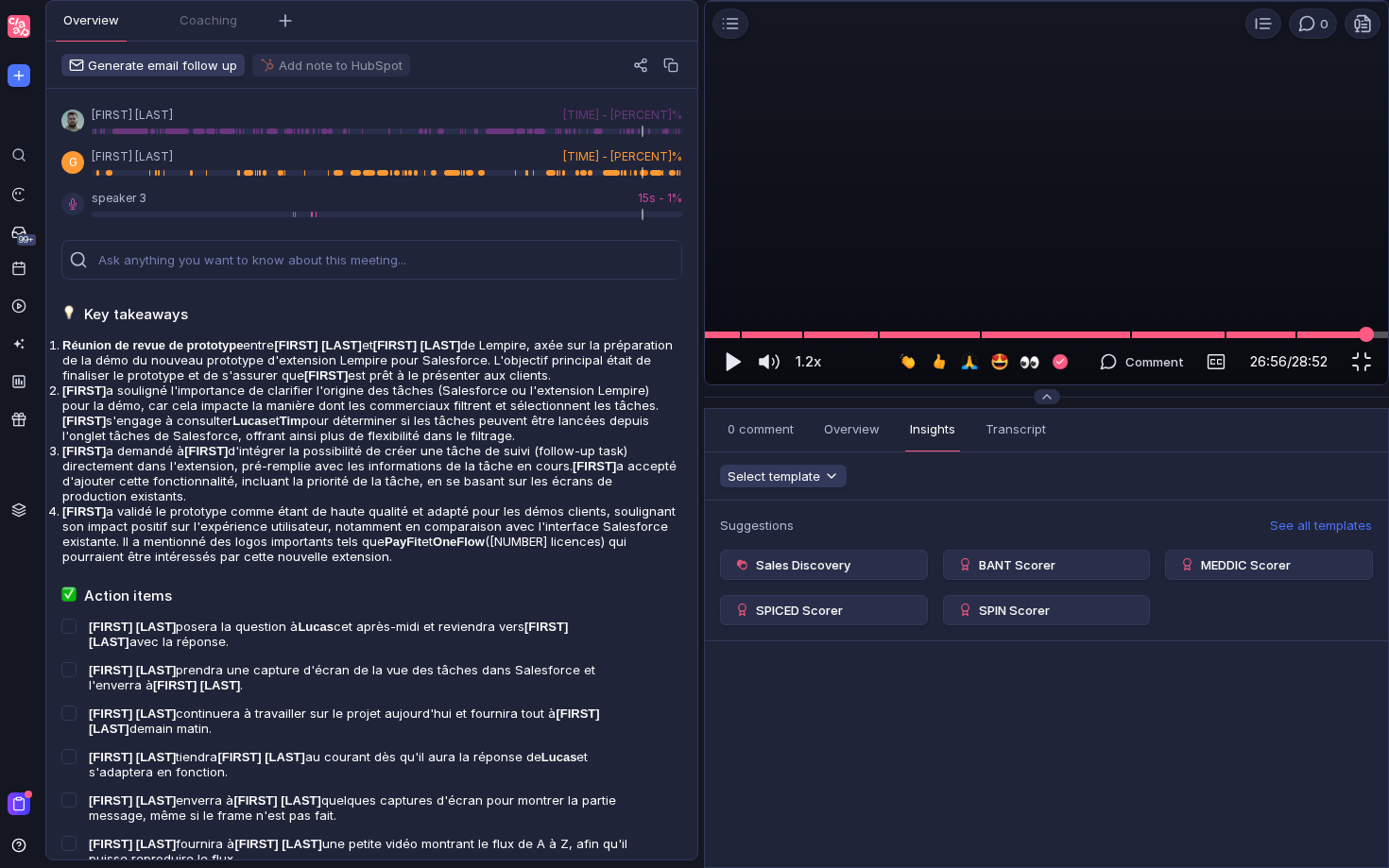 click at bounding box center [1046, 334] 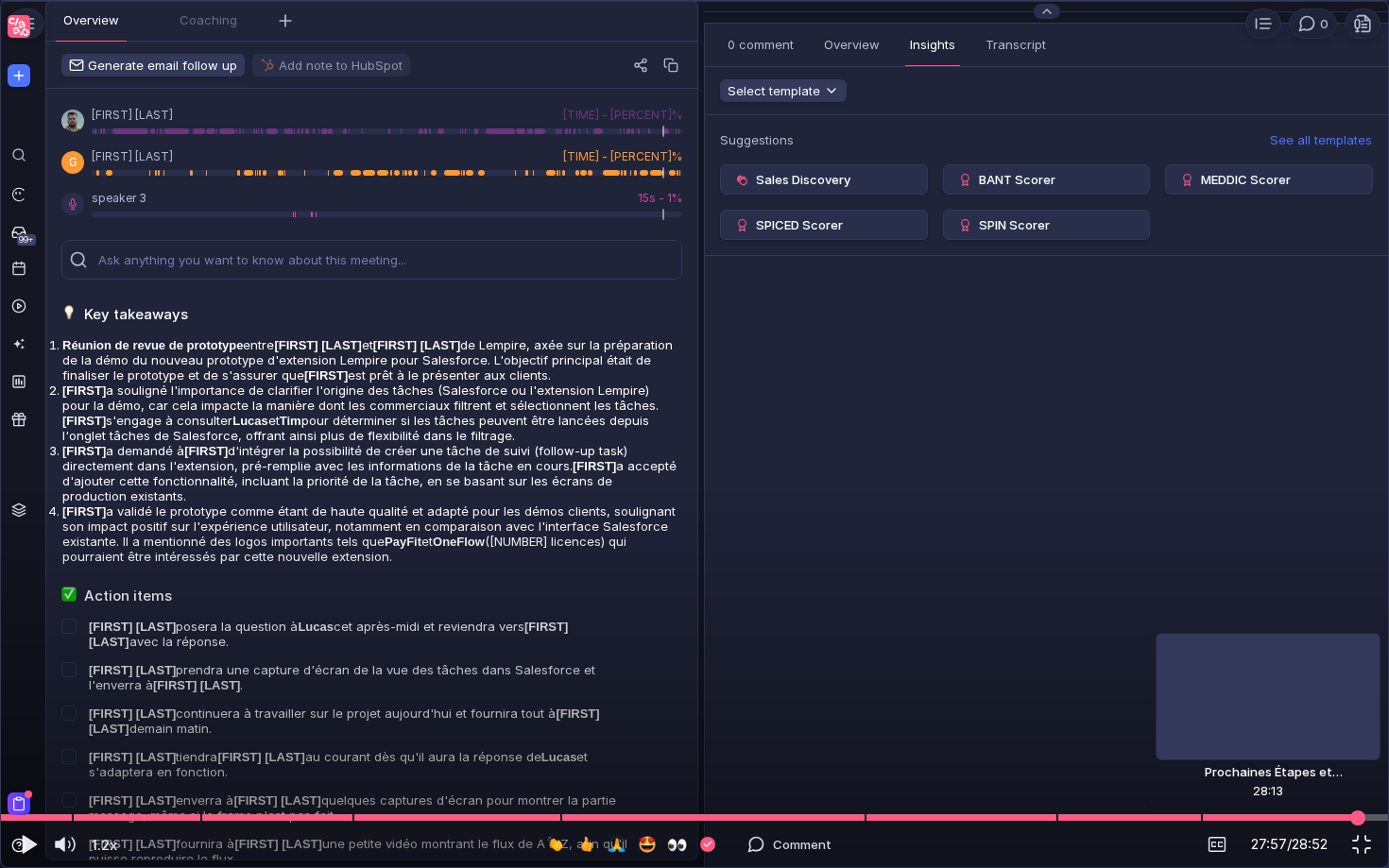 click at bounding box center (1358, 817) 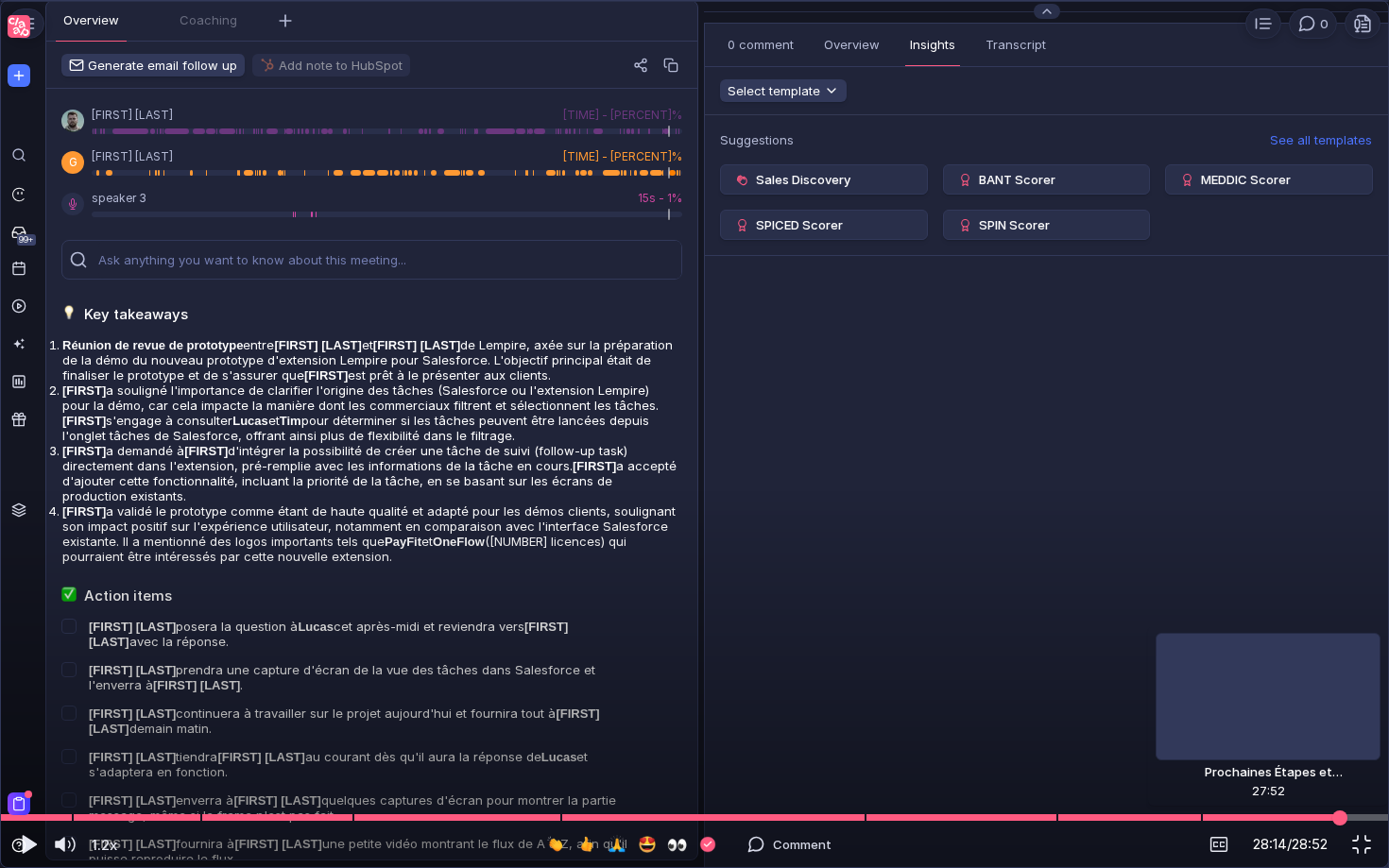 click at bounding box center (1340, 817) 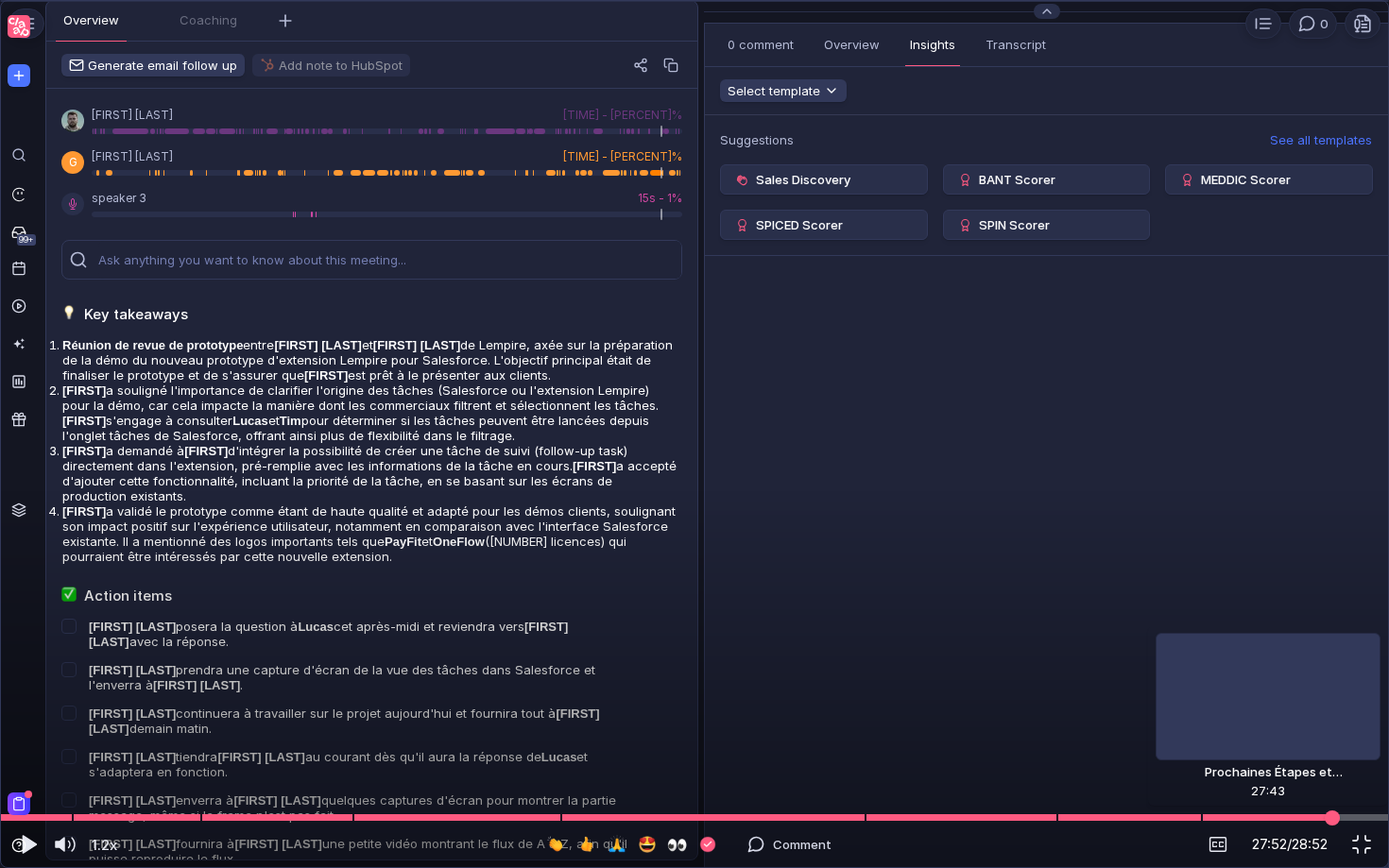 click at bounding box center [694, 817] 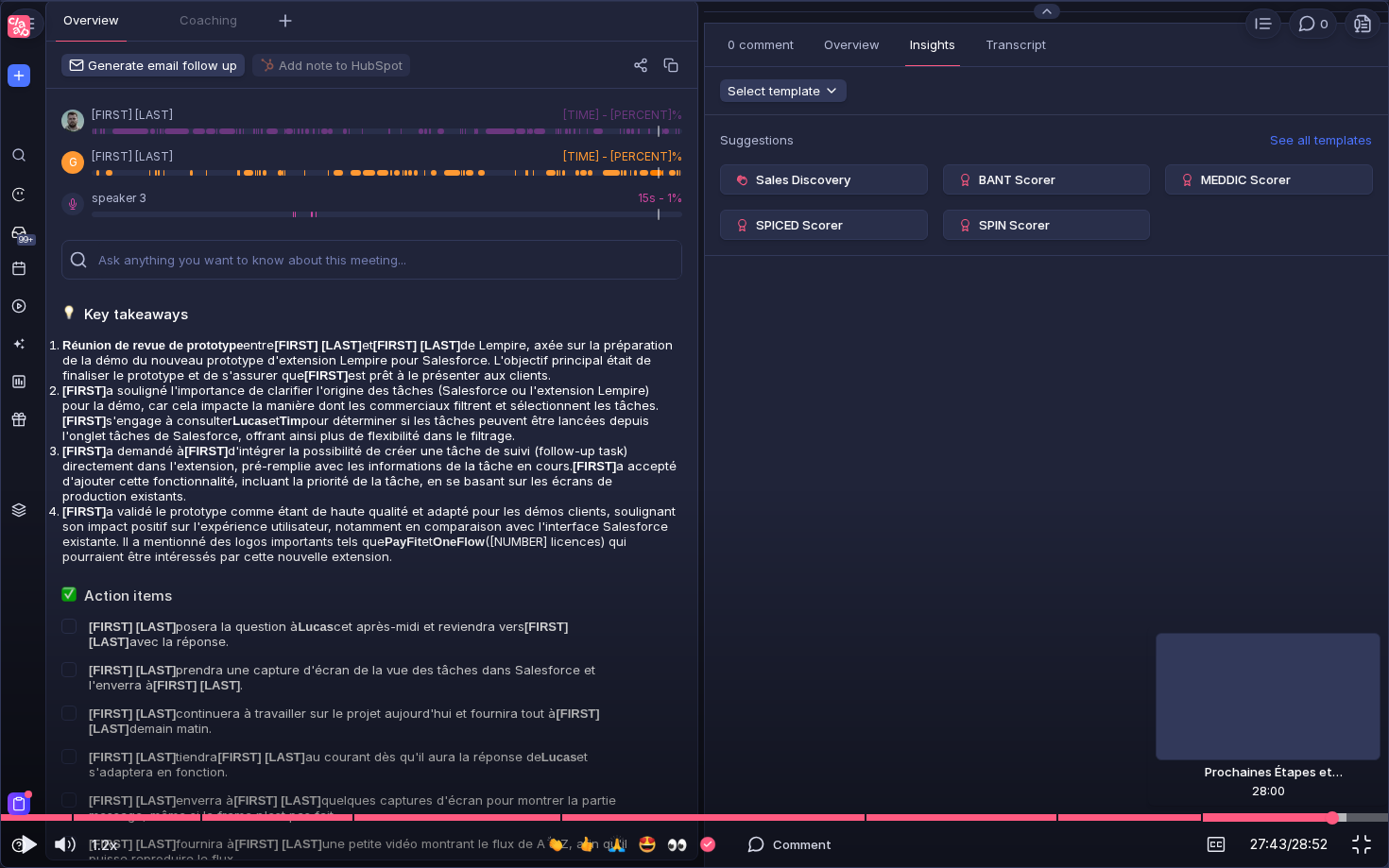 click at bounding box center (1295, 818) 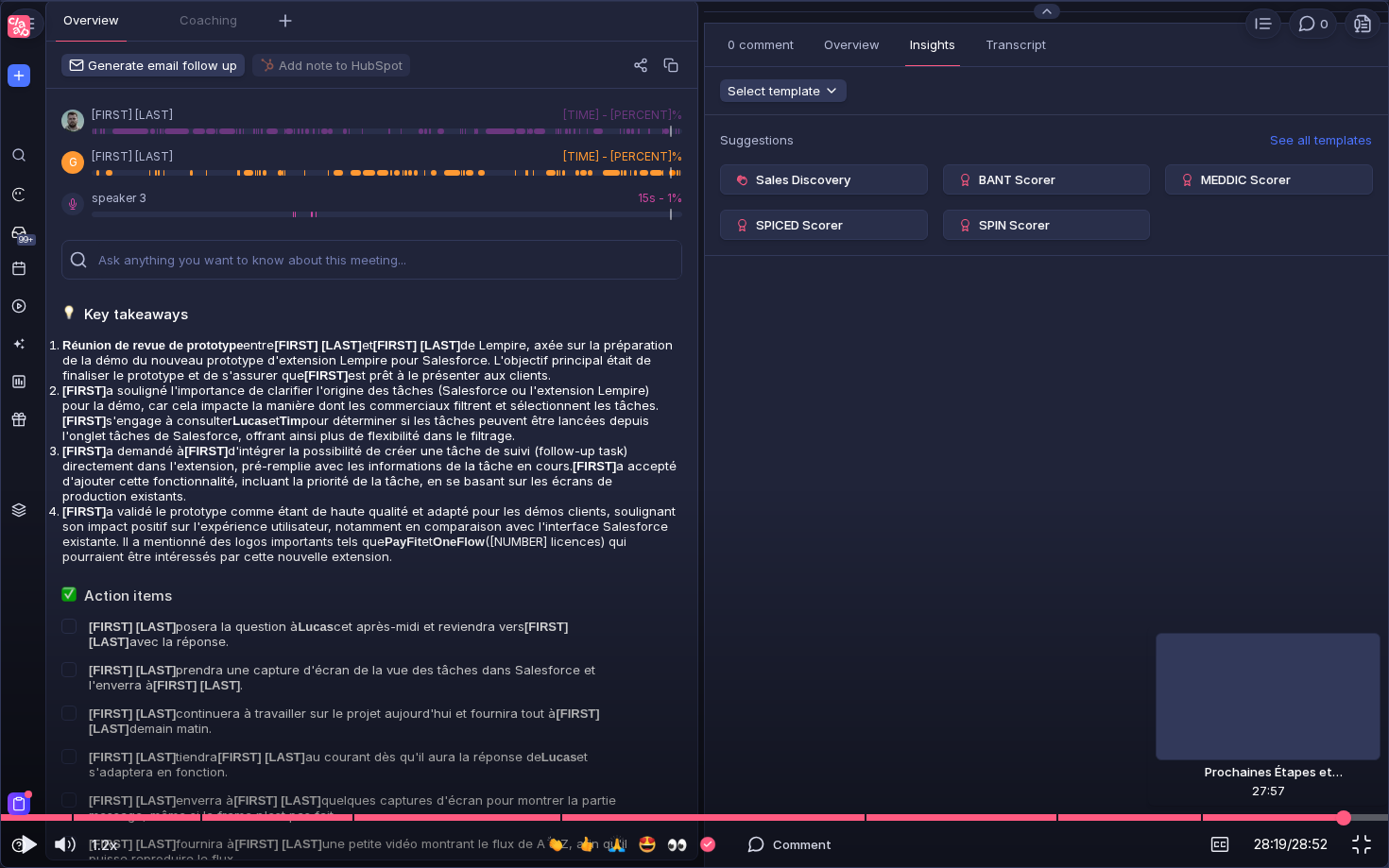 click at bounding box center (694, 817) 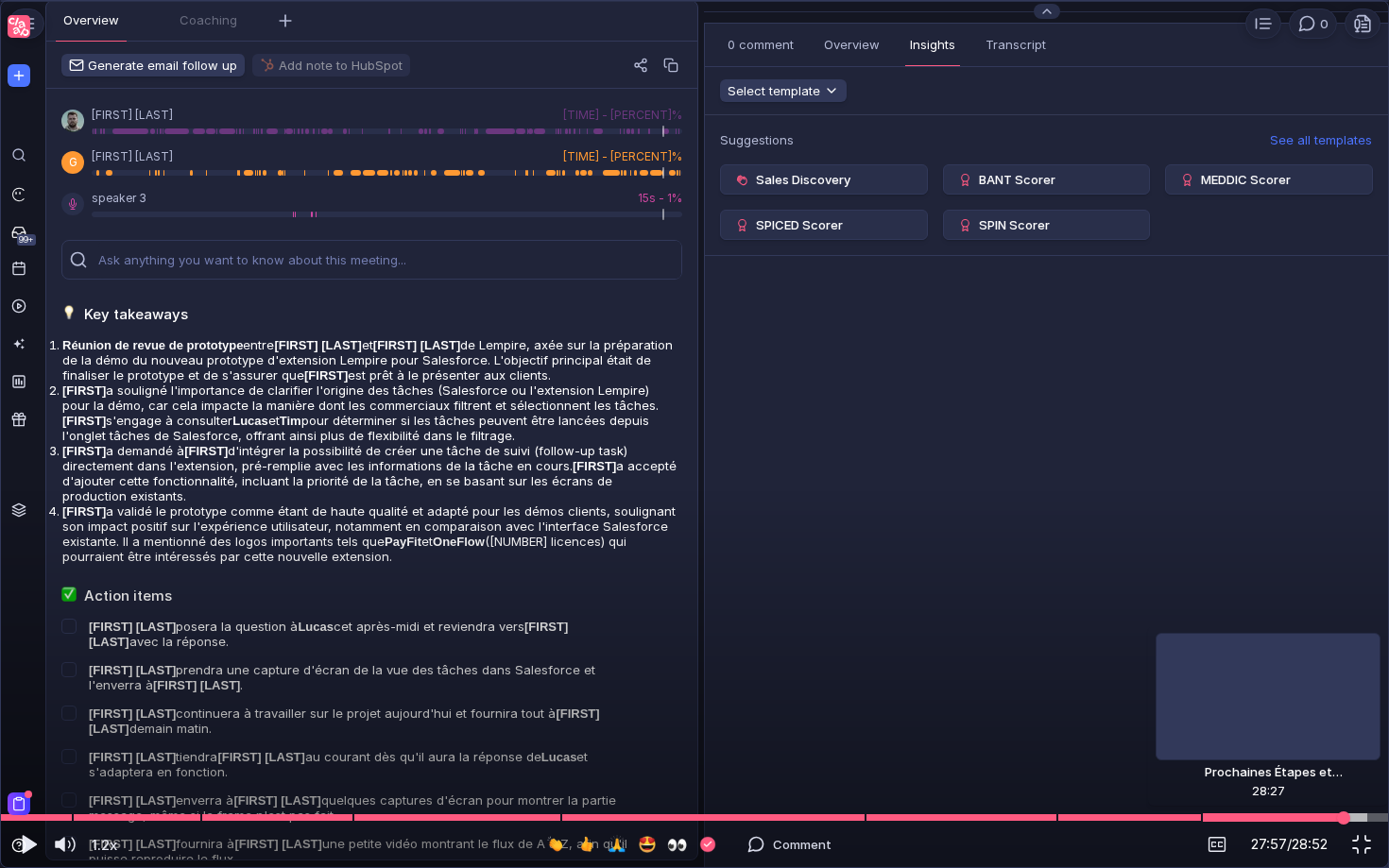 click at bounding box center [694, 817] 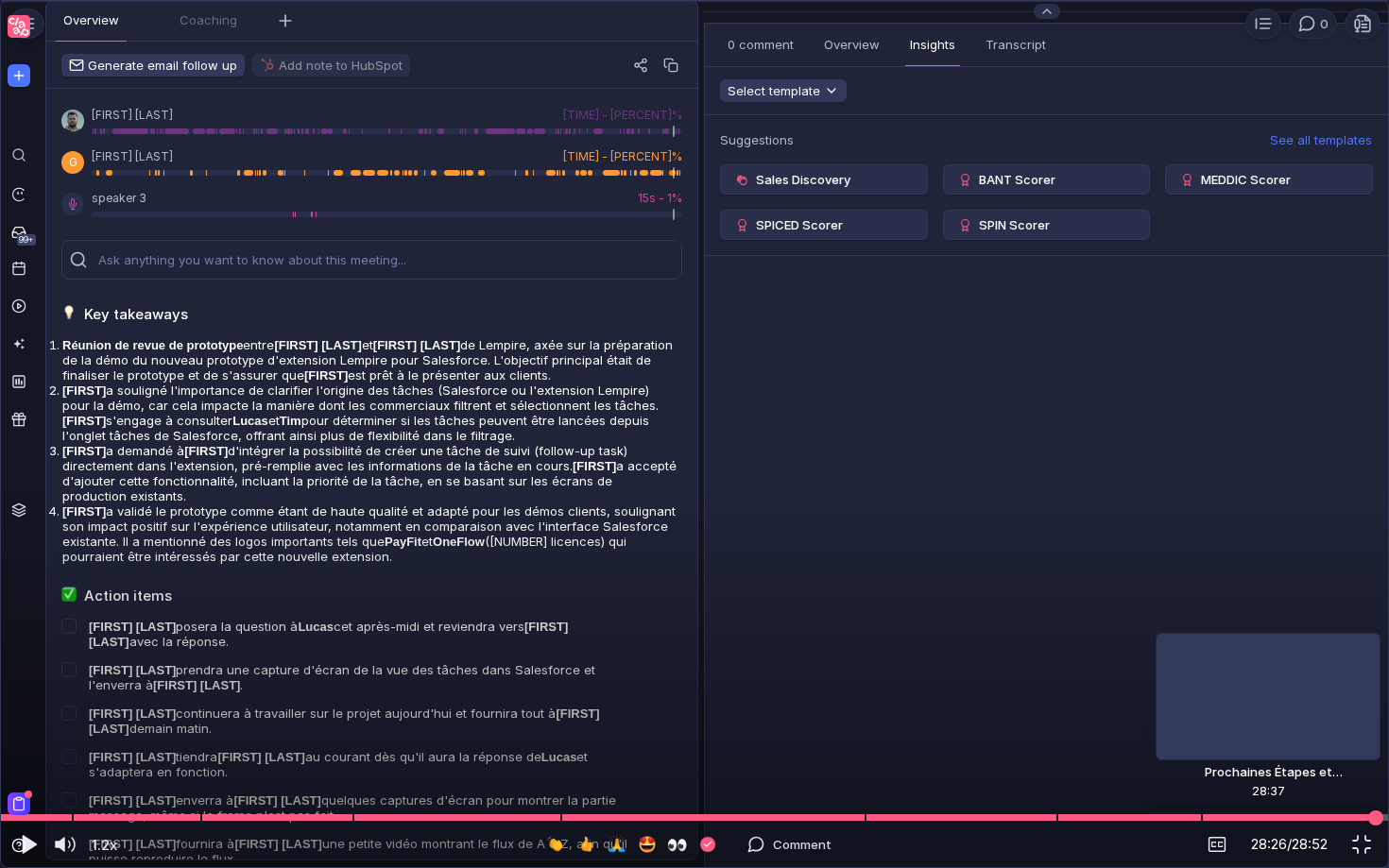 click at bounding box center [694, 817] 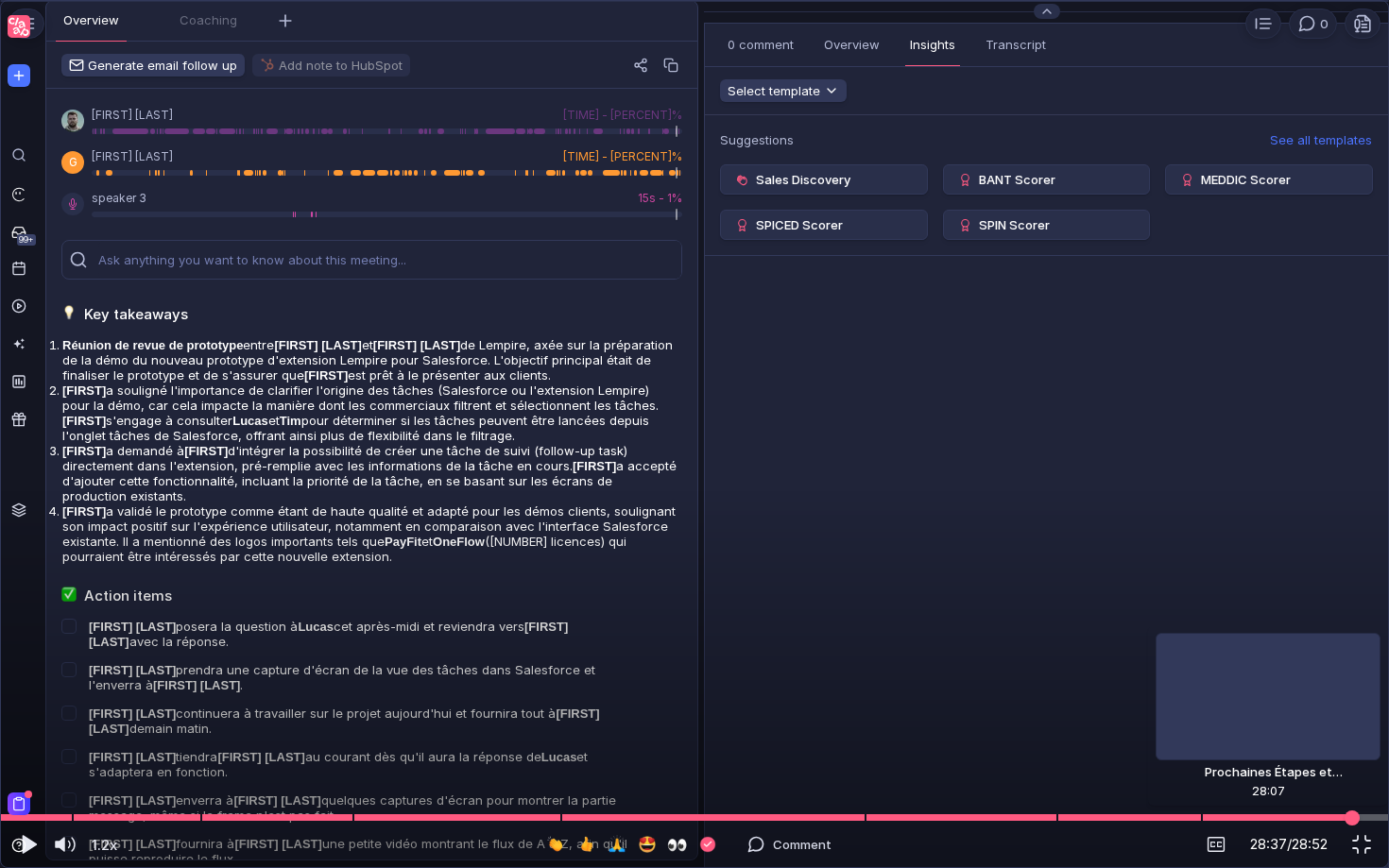 click at bounding box center [694, 817] 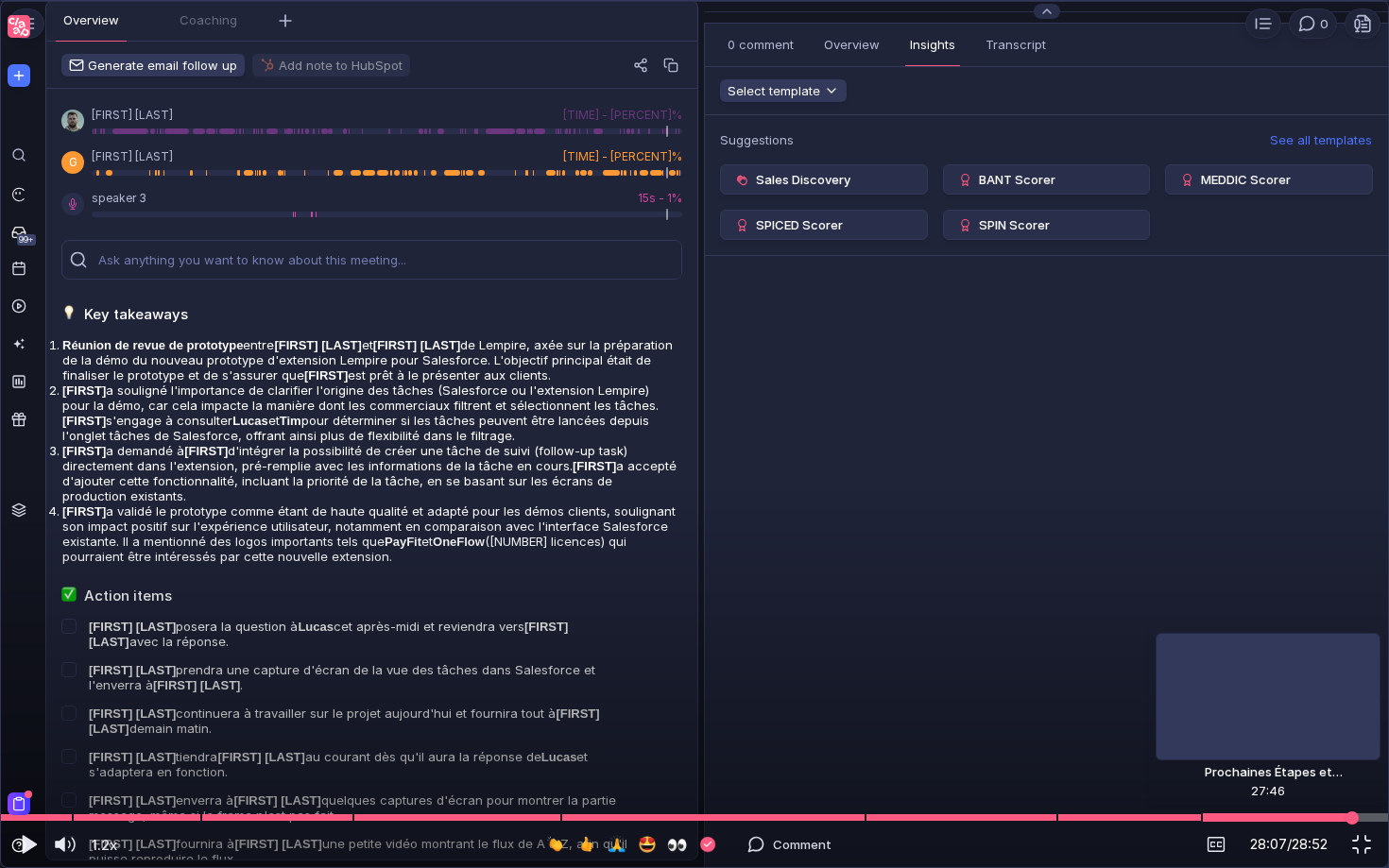 click at bounding box center [694, 817] 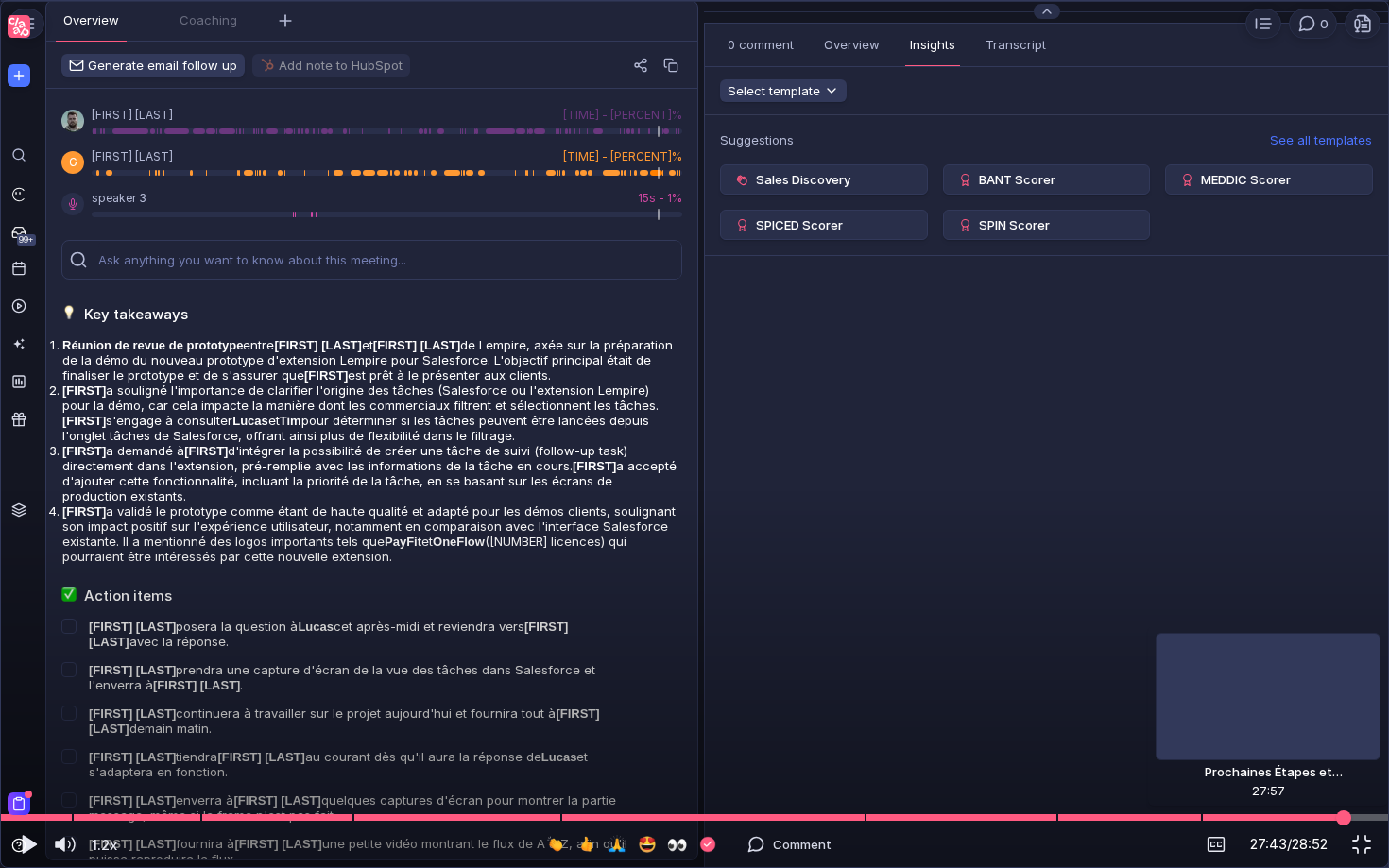 click at bounding box center (694, 817) 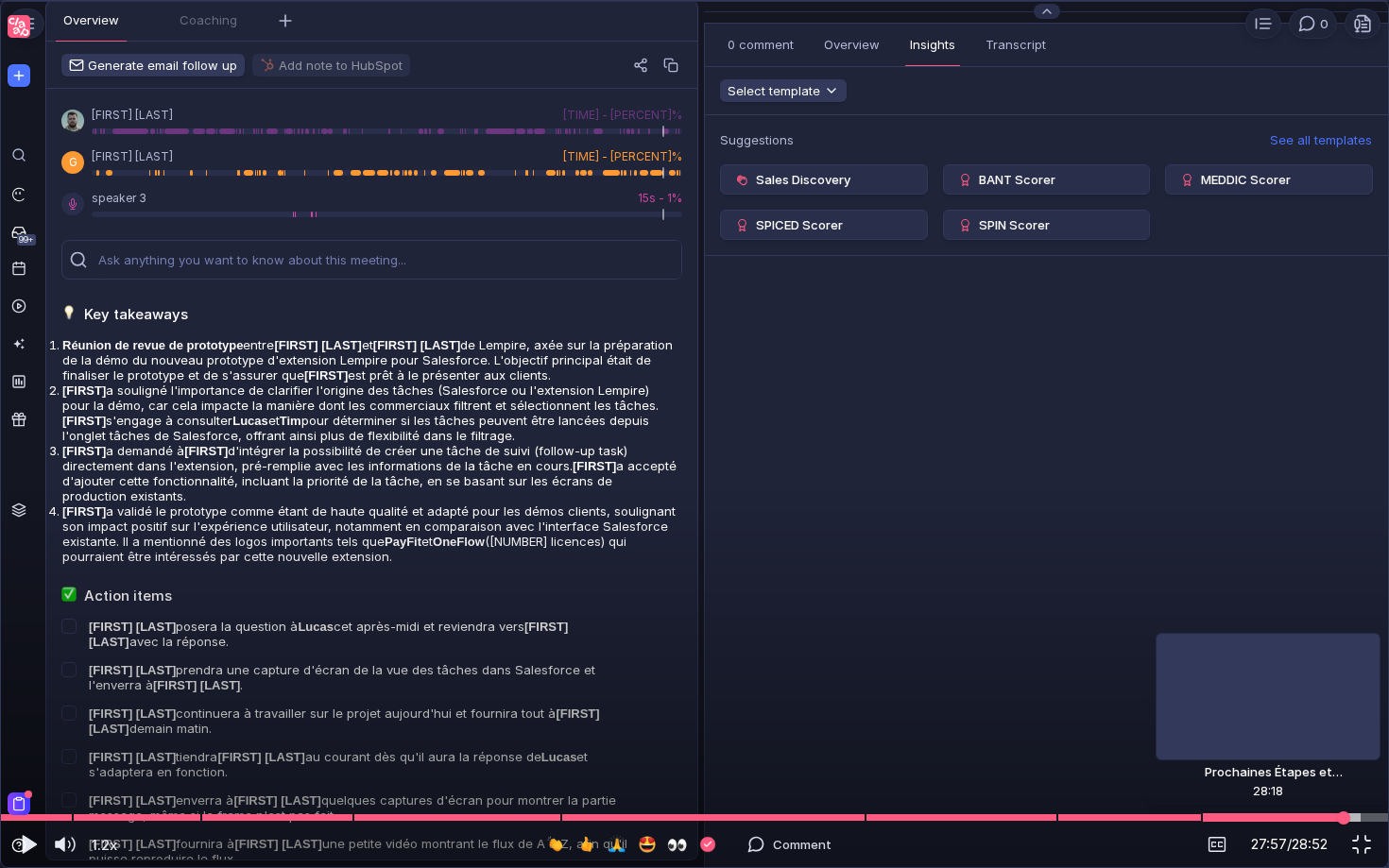 click at bounding box center [694, 817] 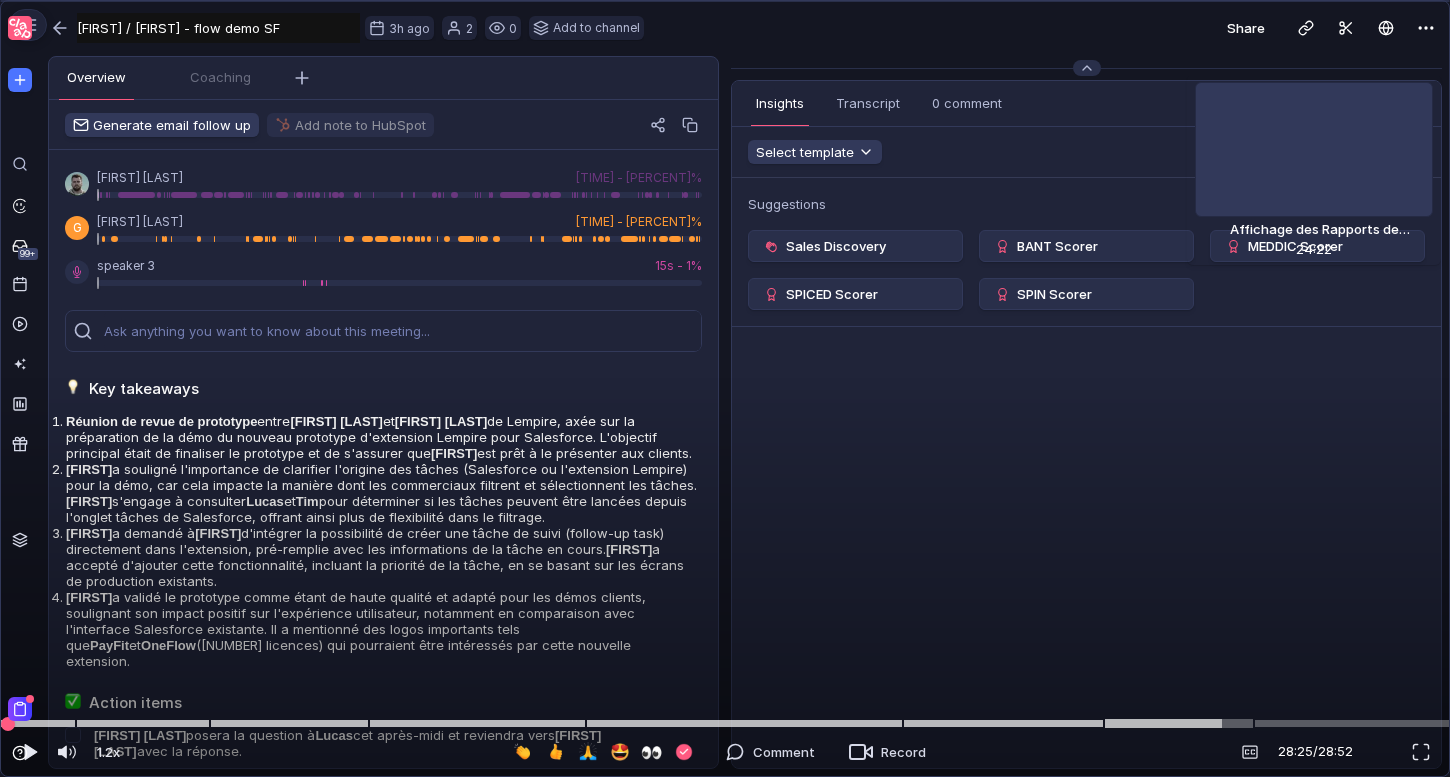 click at bounding box center (725, 723) 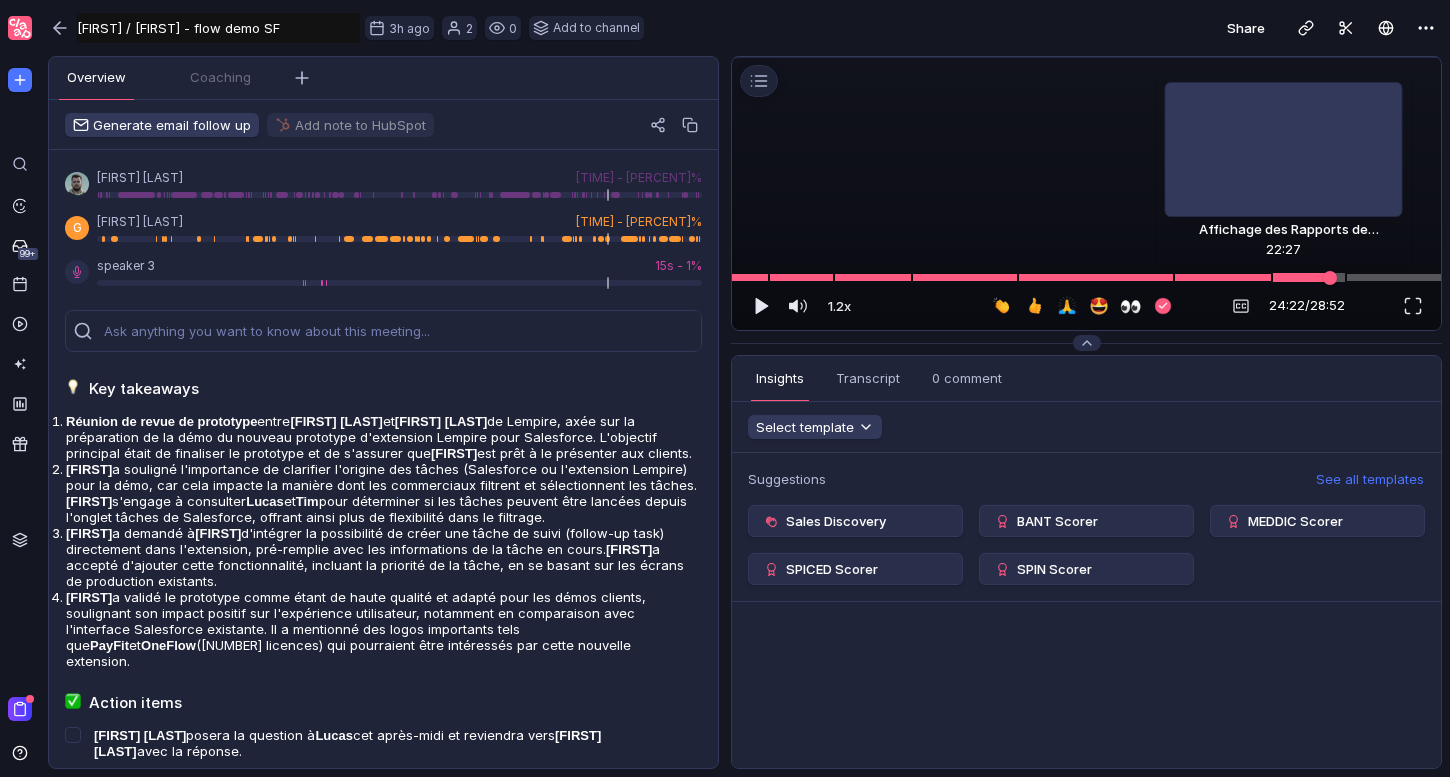 click at bounding box center [1086, 277] 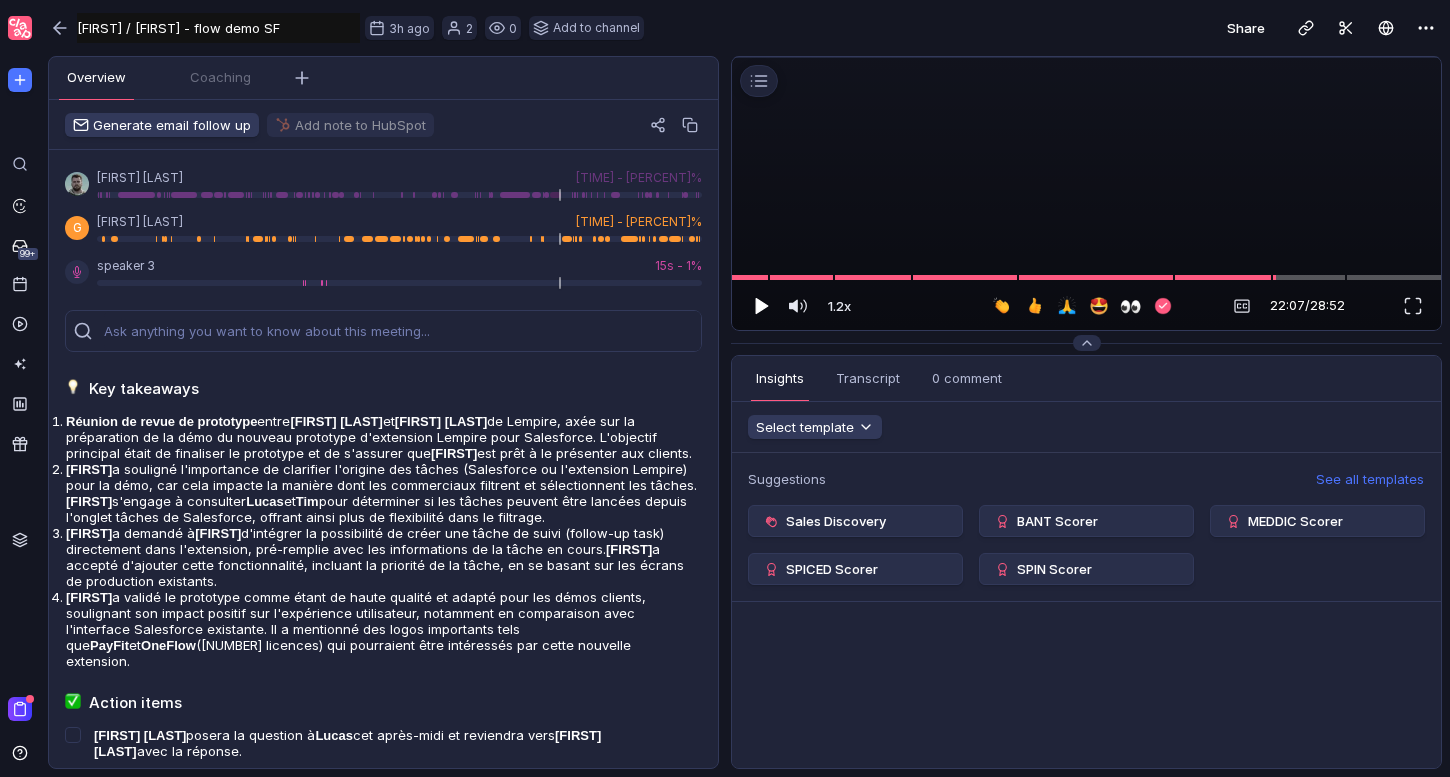 click at bounding box center (762, 306) 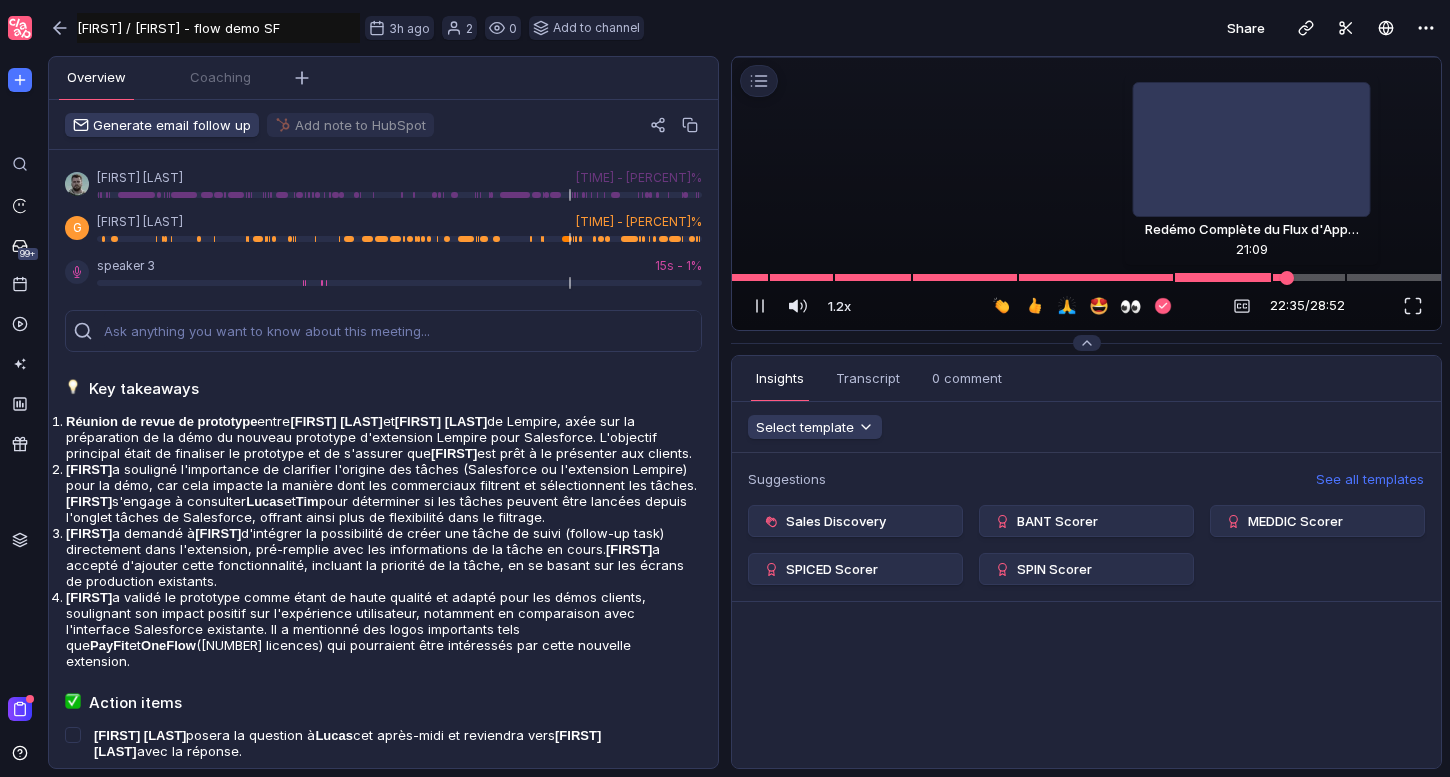 click at bounding box center [1086, 277] 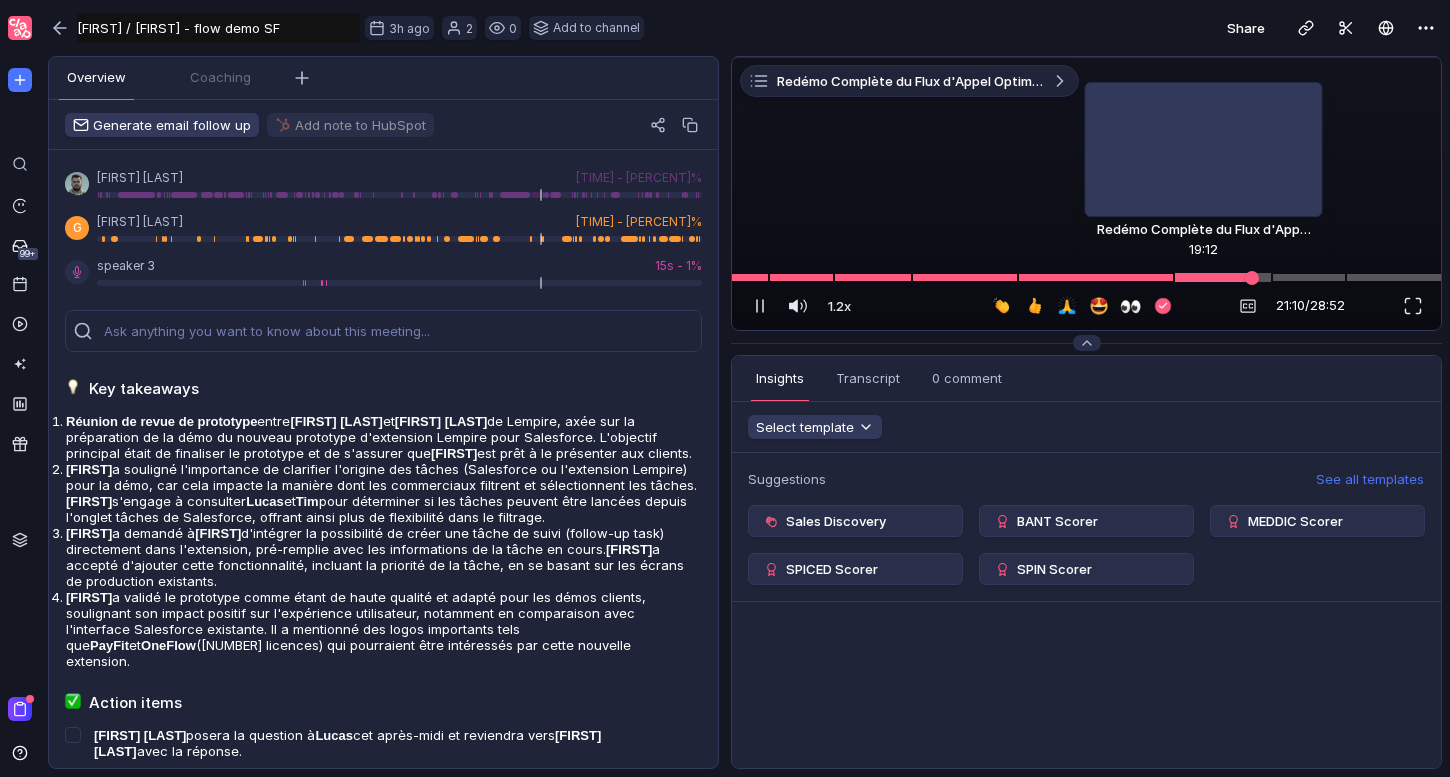 click at bounding box center [1086, 277] 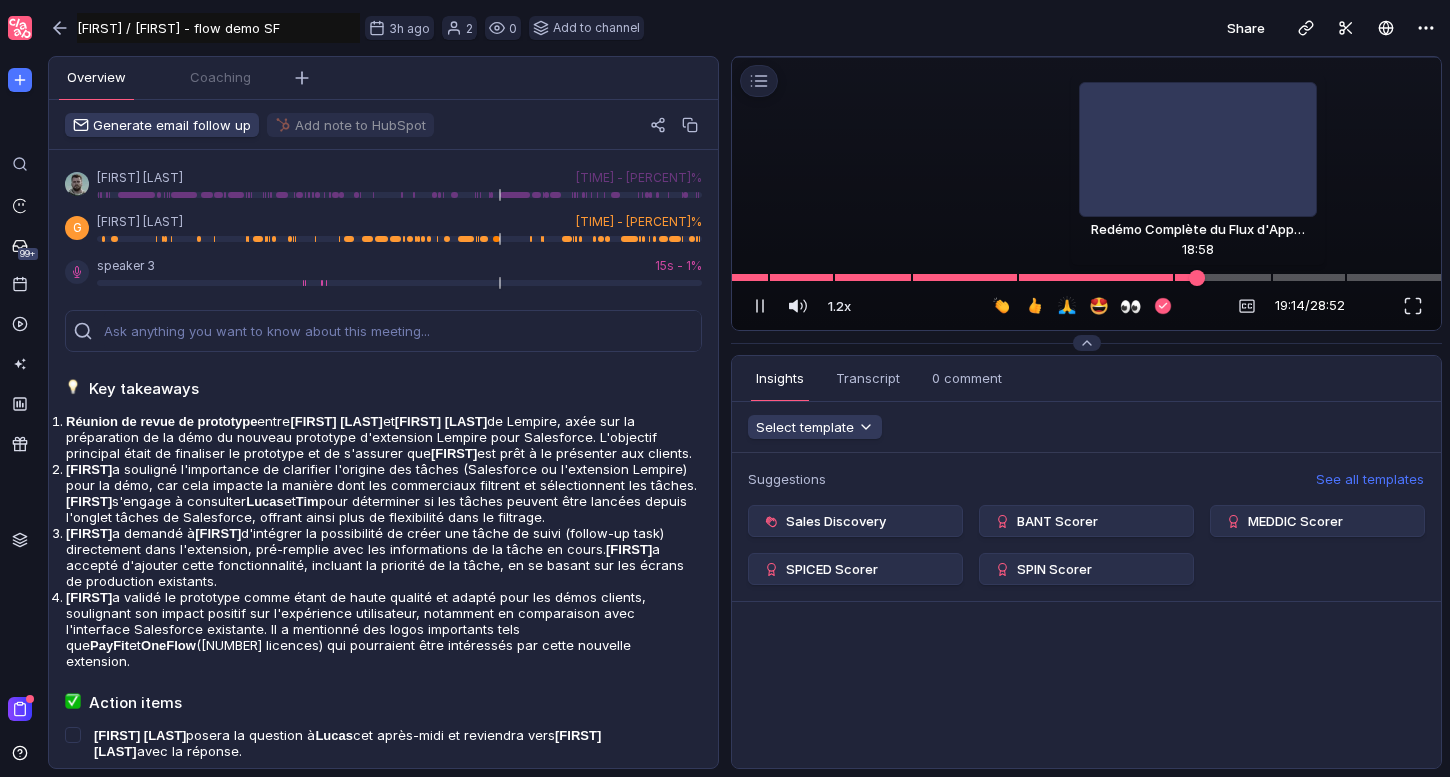 click at bounding box center [1197, 277] 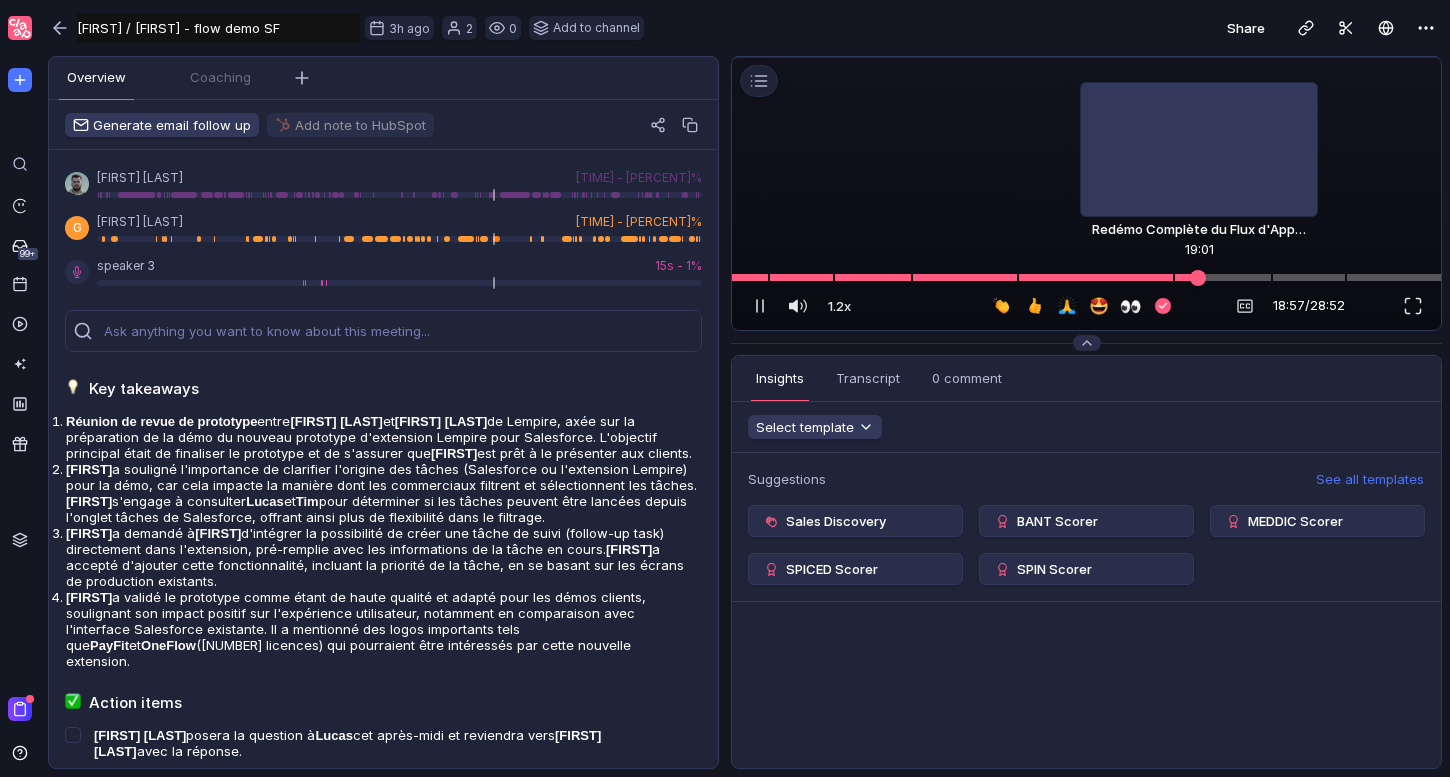 click at bounding box center [1198, 277] 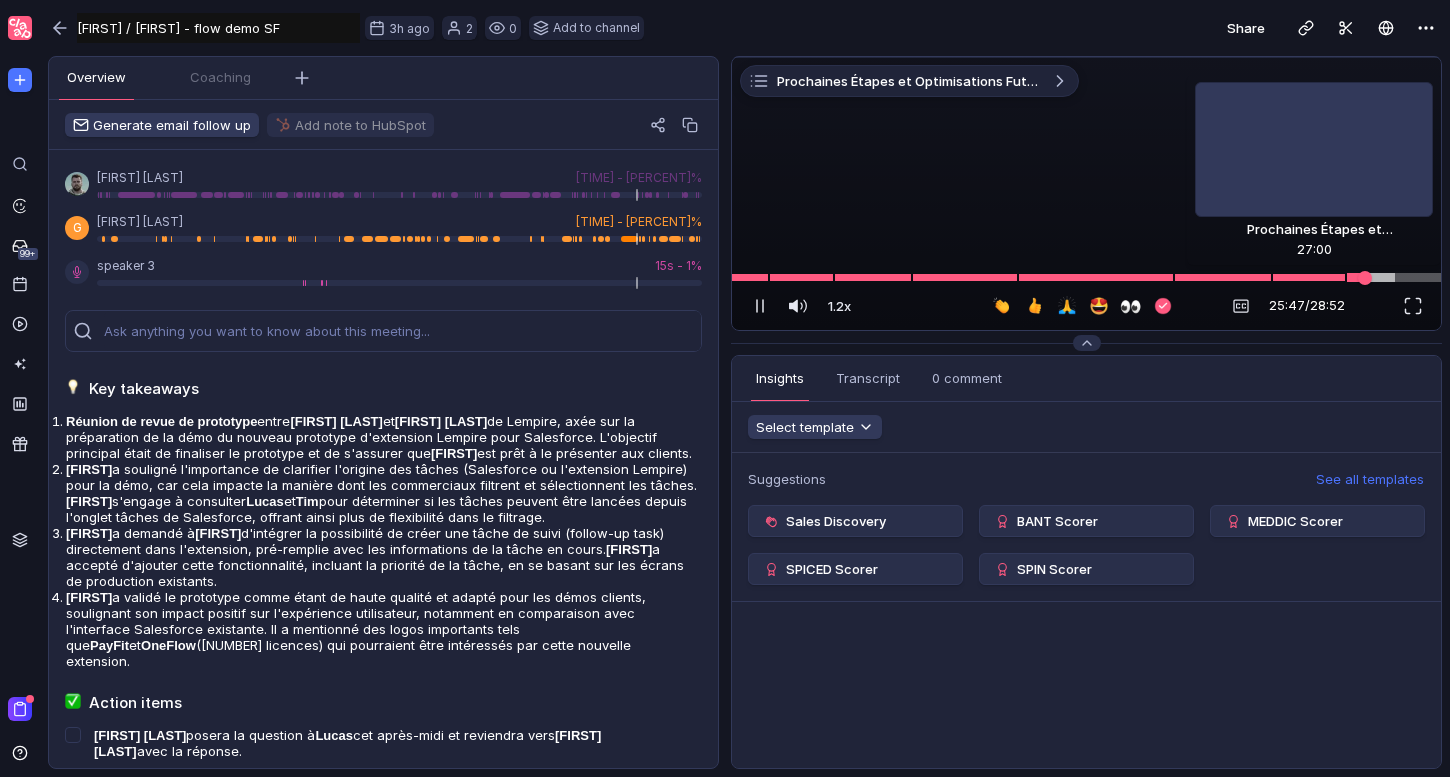 click at bounding box center (1086, 277) 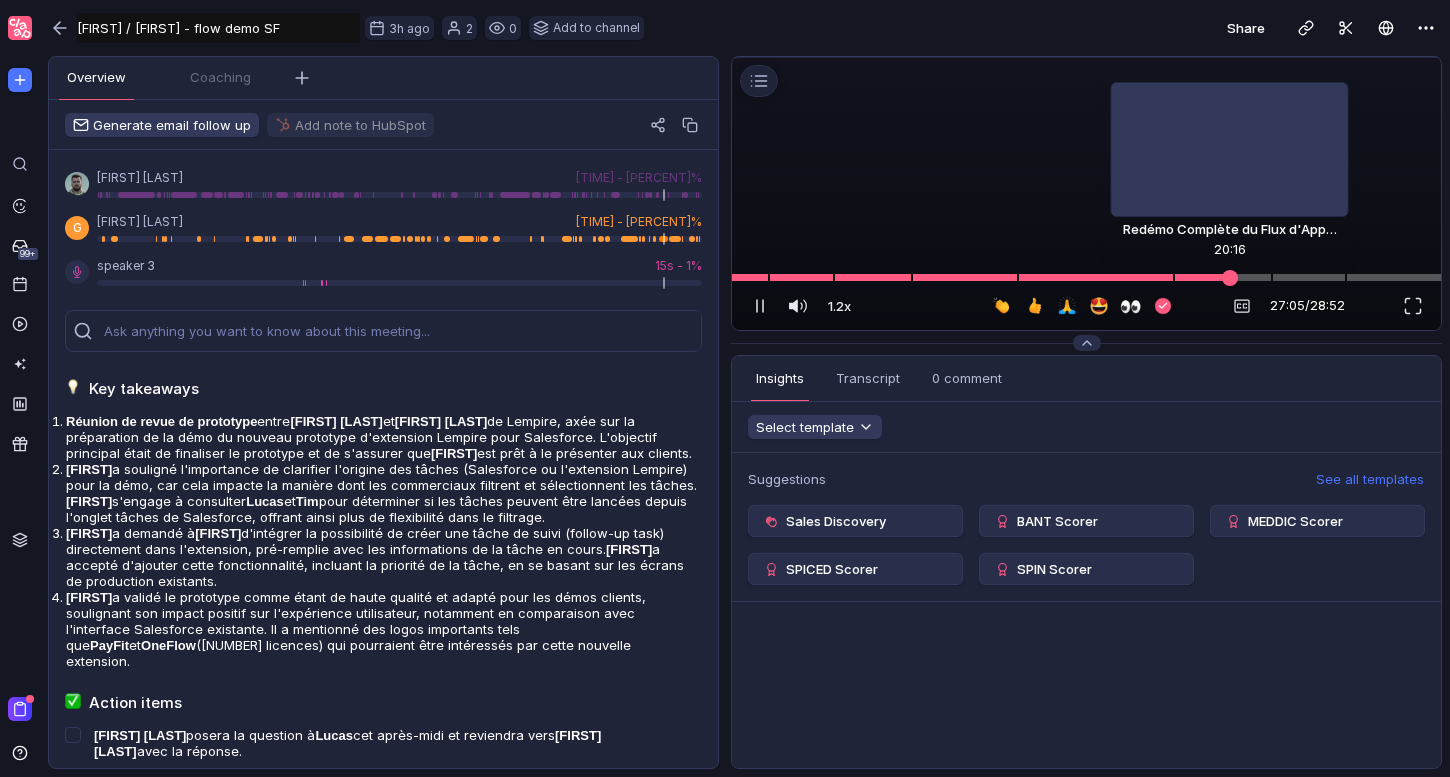 click at bounding box center (1086, 277) 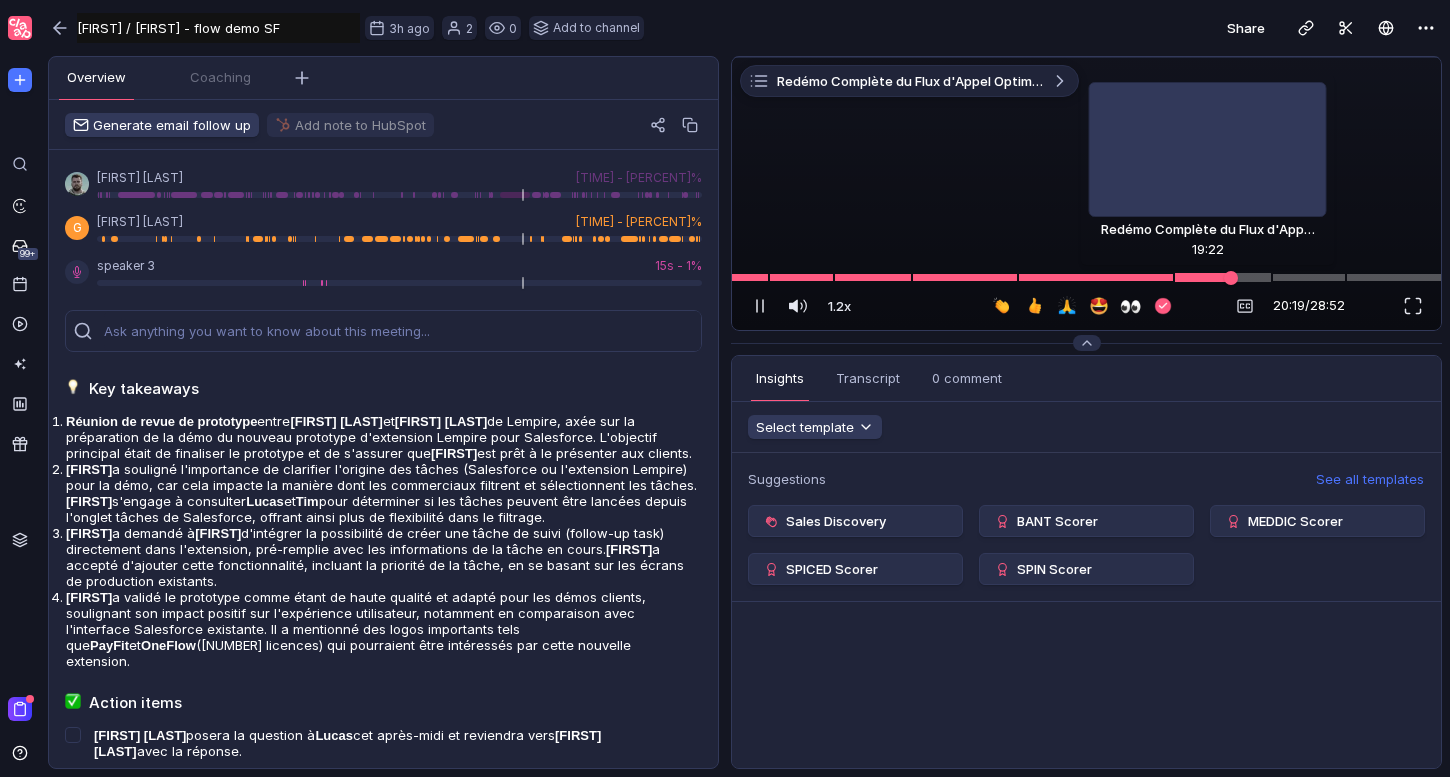 click at bounding box center (1086, 277) 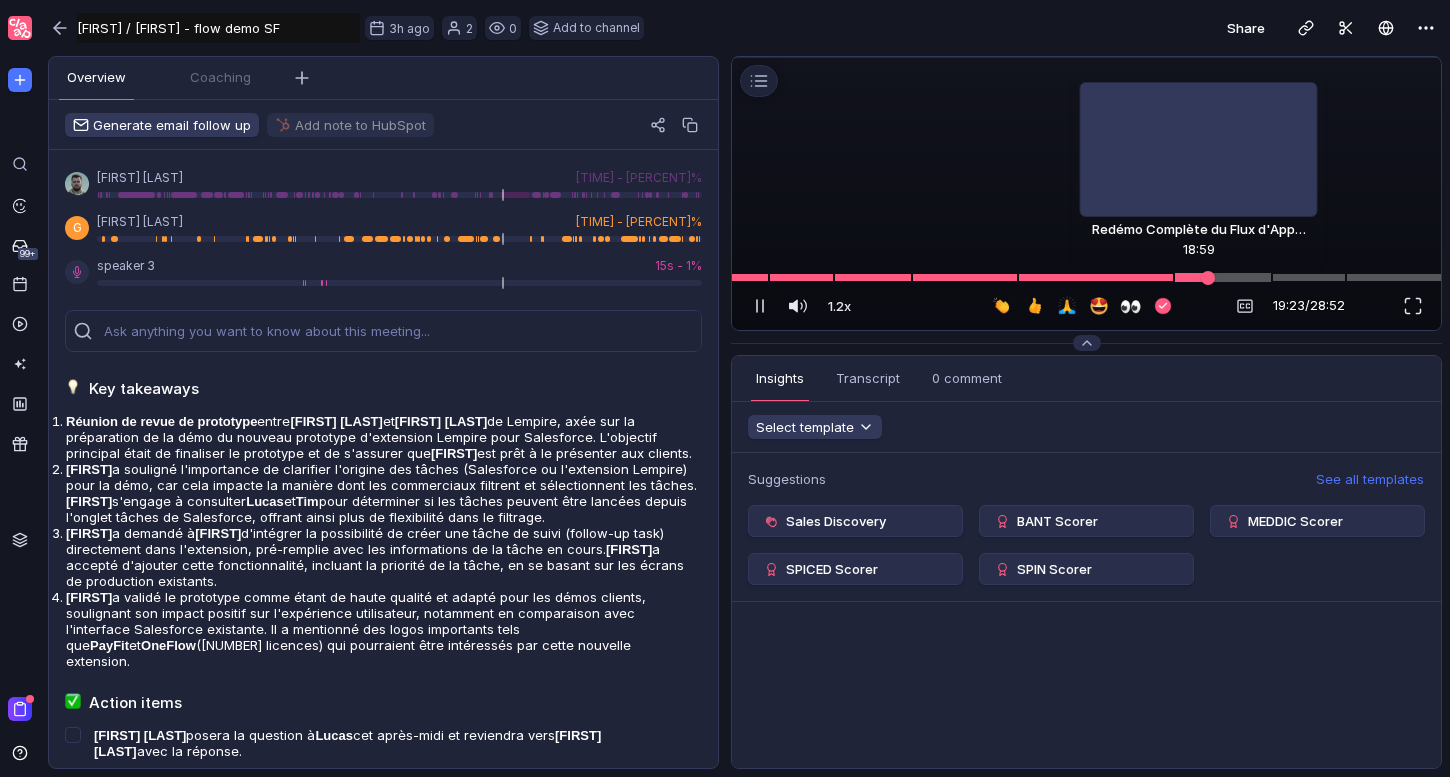 click at bounding box center [1086, 277] 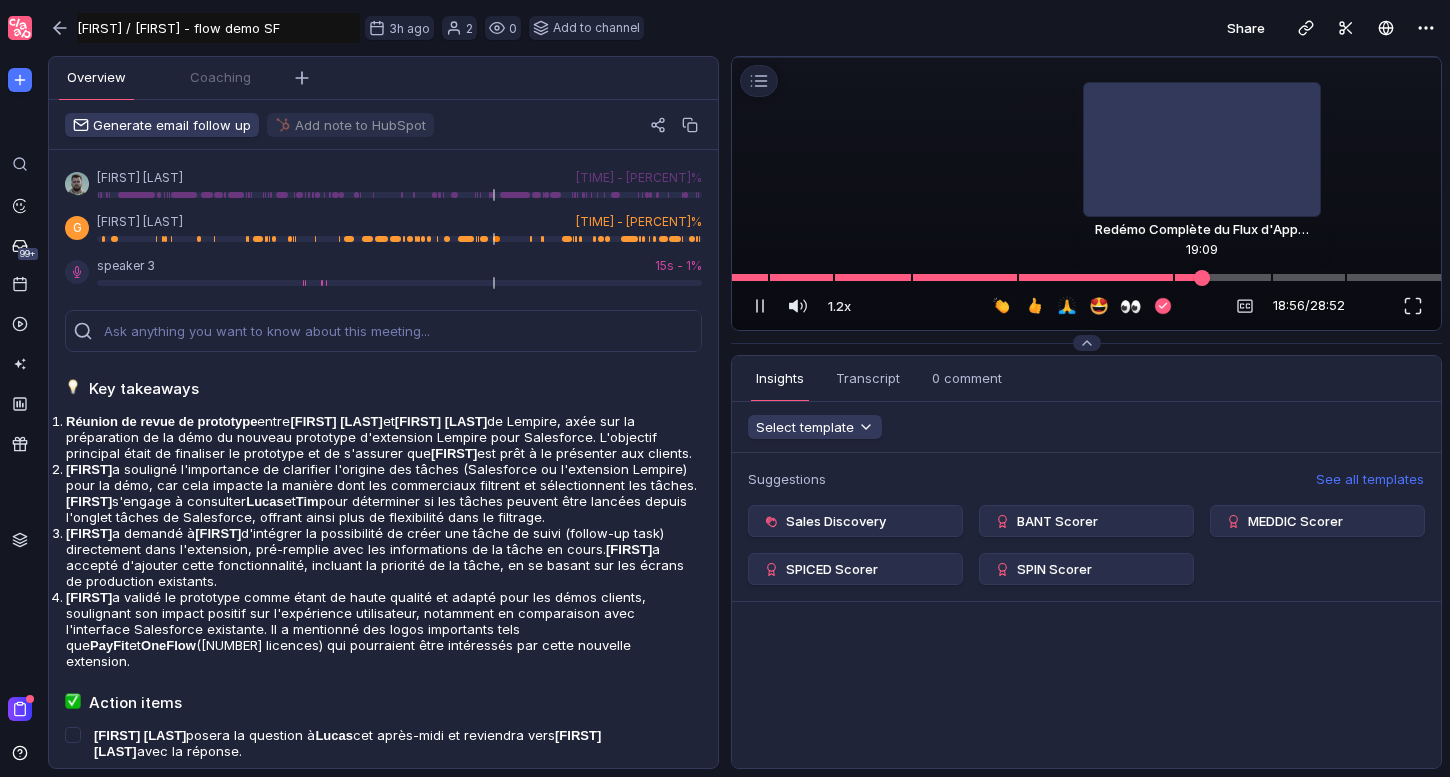 click at bounding box center [1202, 277] 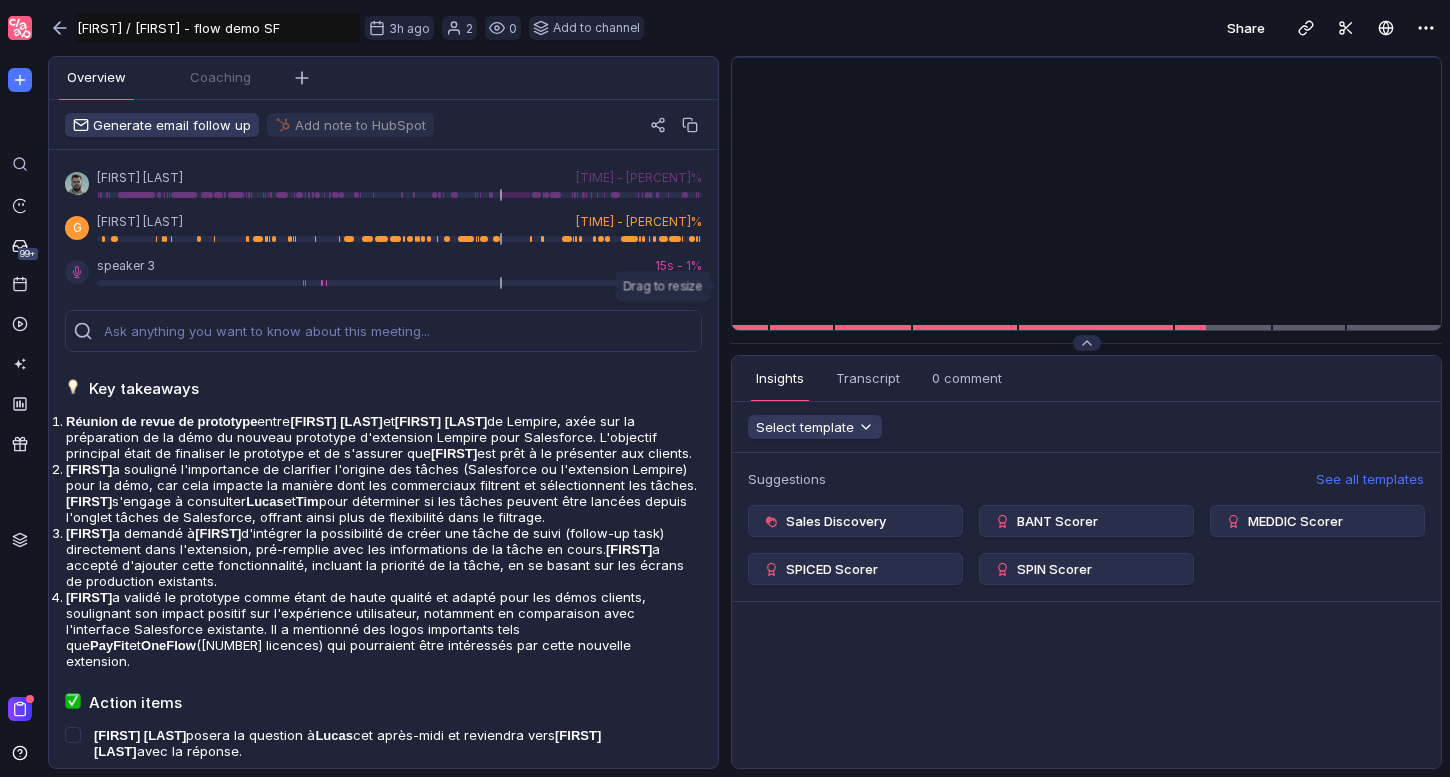drag, startPoint x: 724, startPoint y: 246, endPoint x: 525, endPoint y: 258, distance: 199.36148 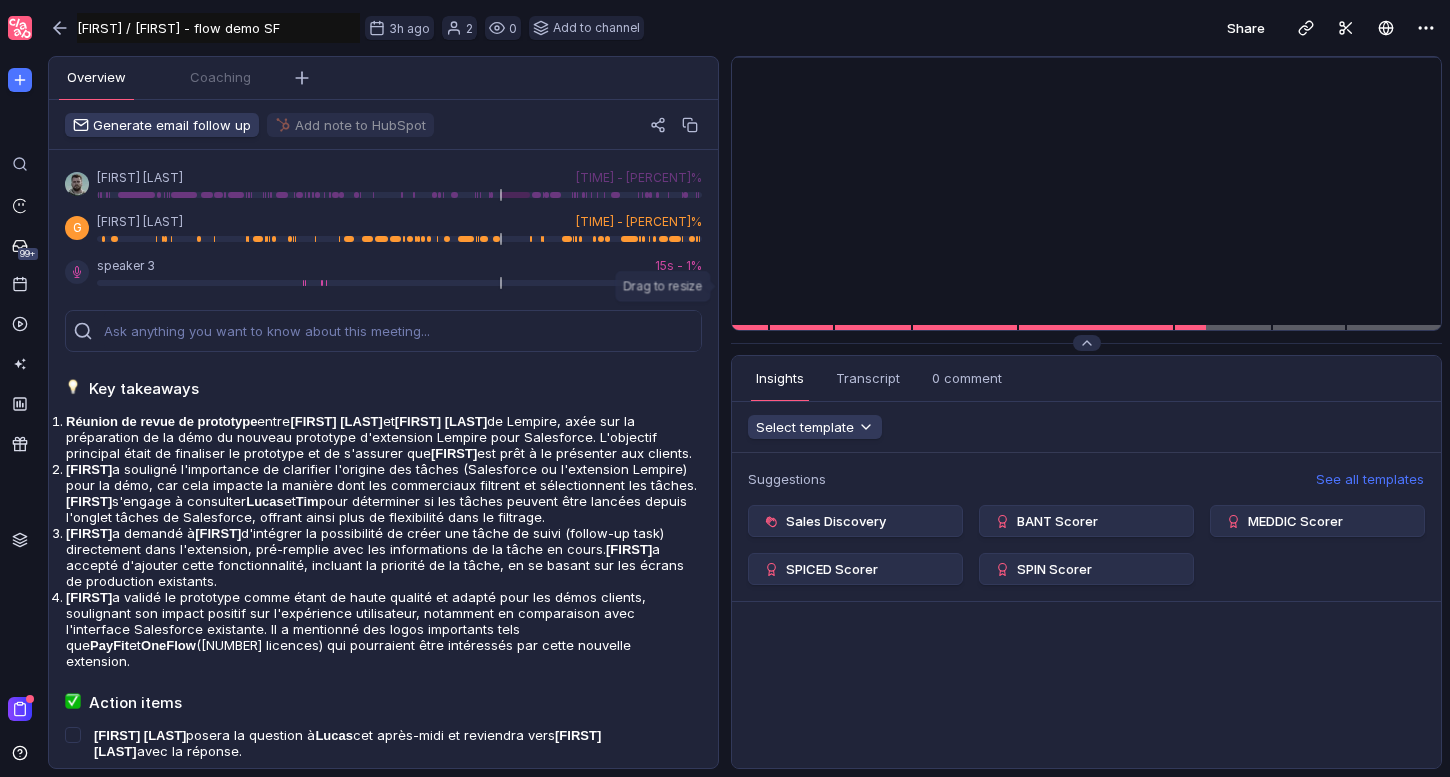 click on "Overview Insights Transcript Coaching Chapters Magic Clips Generate email follow up Add note to HubSpot [FIRST] [LAST] [TIME] - [PERCENT]% G [FIRST] [LAST] [TIME] - [PERCENT]% speaker [NUMBER] [PERCENT]% Key takeaways Réunion de revue de prototype entre [FIRST] [LAST] et [FIRST] [LAST] de Lempire, axée sur la préparation de la démo du nouveau prototype d'extension Lempire pour Salesforce. L'objectif principal était de finaliser le prototype et de s'assurer que [FIRST] est prêt à le présenter aux clients. [FIRST] a souligné l'importance de clarifier l'origine des tâches (Salesforce ou l'extension Lempire) pour la démo, car cela impacte la manière dont les commerciaux filtrent et sélectionnent les tâches. [FIRST] s'engage à consulter [FIRST] et [FIRST] pour déterminer si les tâches peuvent être lancées depuis l'onglet tâches de Salesforce, offrant ainsi plus de flexibilité dans le filtrage. [FIRST] a demandé à [FIRST] [FIRST] [FIRST] Action items [FIRST] [LAST] [FIRST] [LAST] . tiendra" at bounding box center (745, 416) 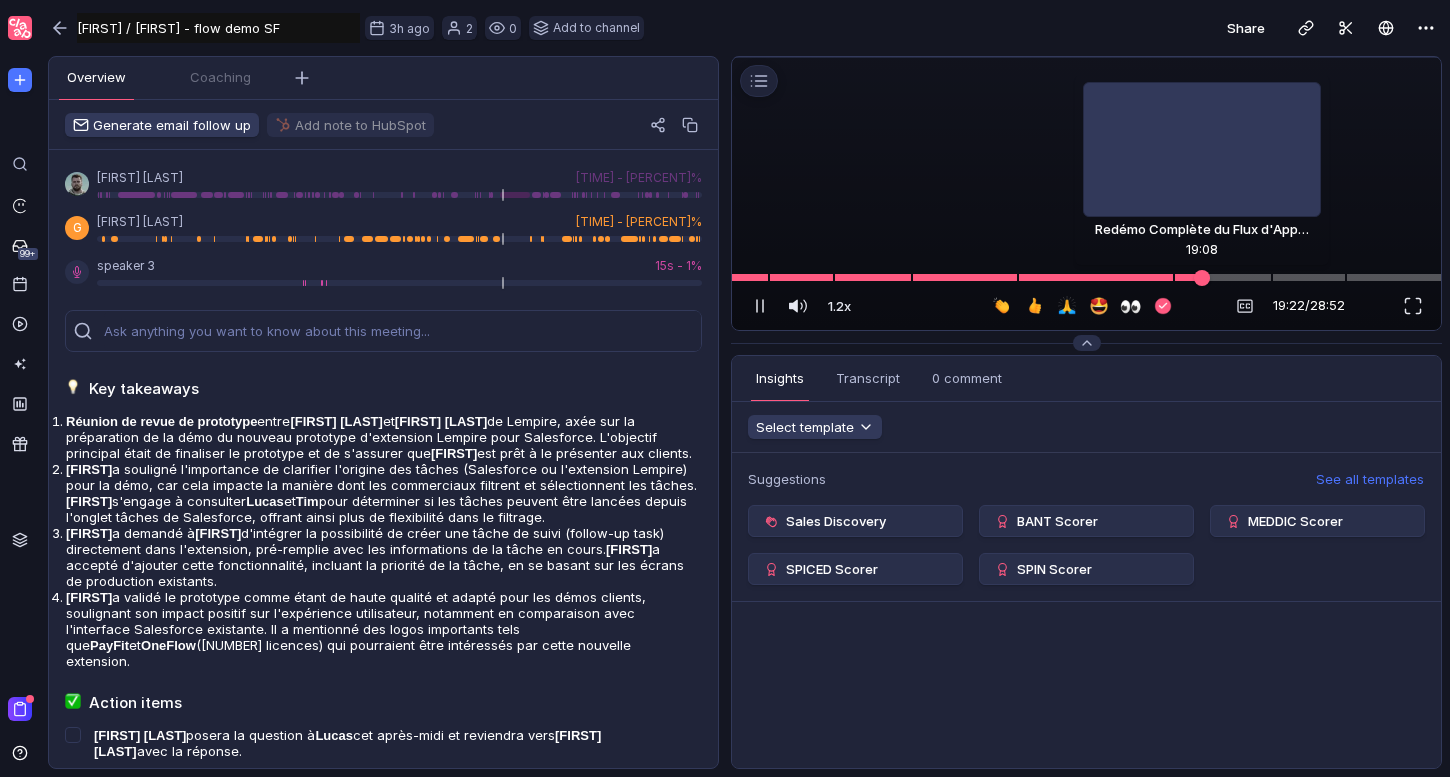 click at bounding box center [1202, 277] 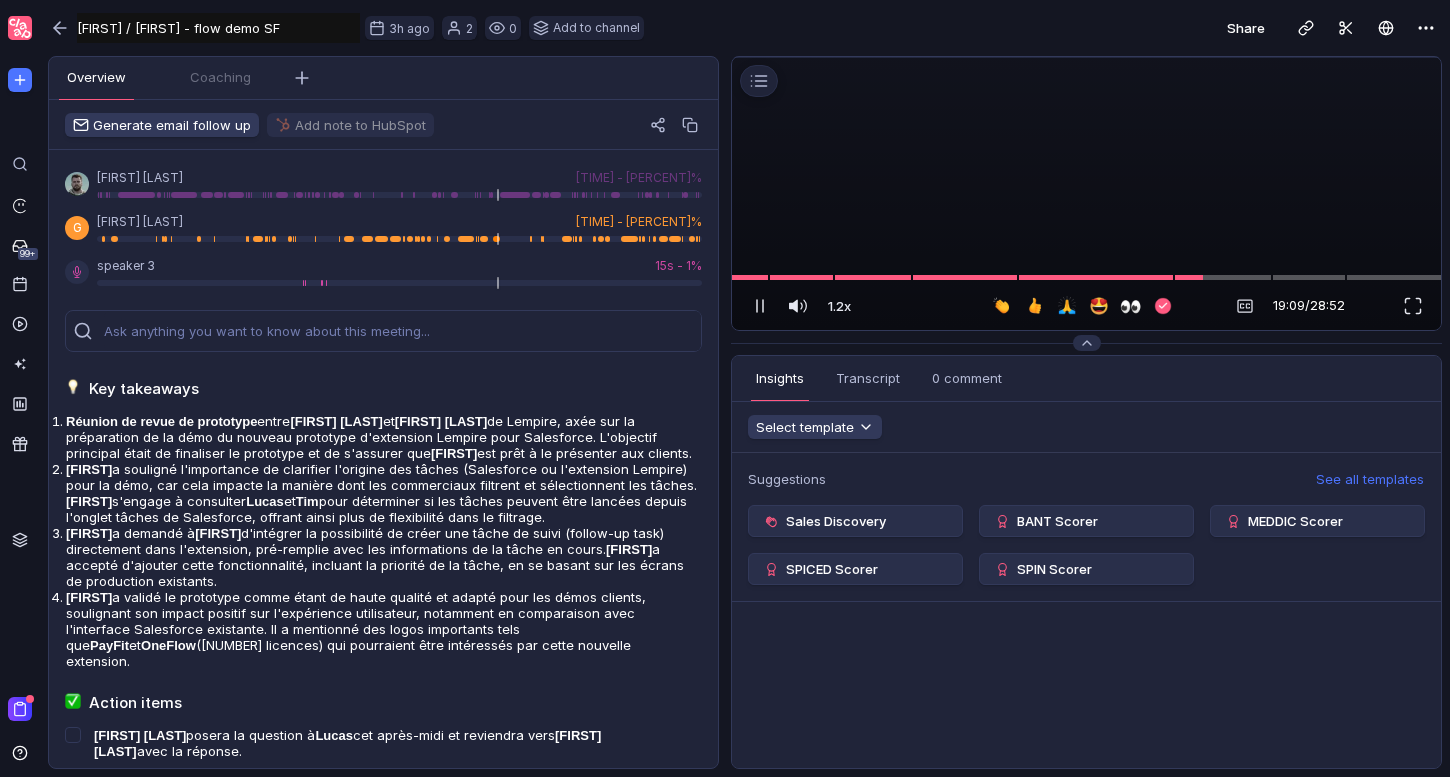 click at bounding box center [1086, 57] 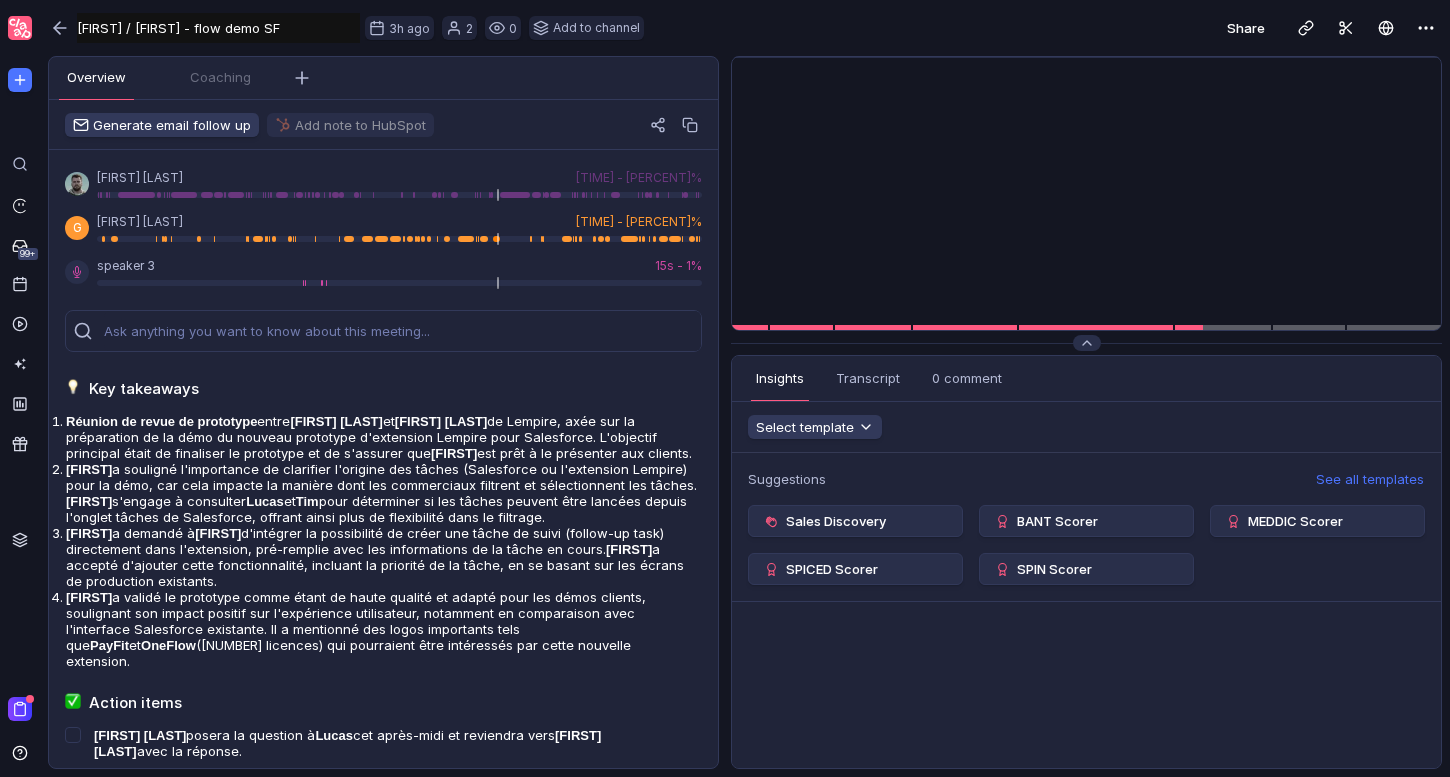 click on "[FIRST] / [FIRST] - flow demo SF [FIRST] / [FIRST] - flow demo SF Untitled [NUMBER]h ago [NUMBER] [NUMBER] Add to channel Share" at bounding box center (745, 28) 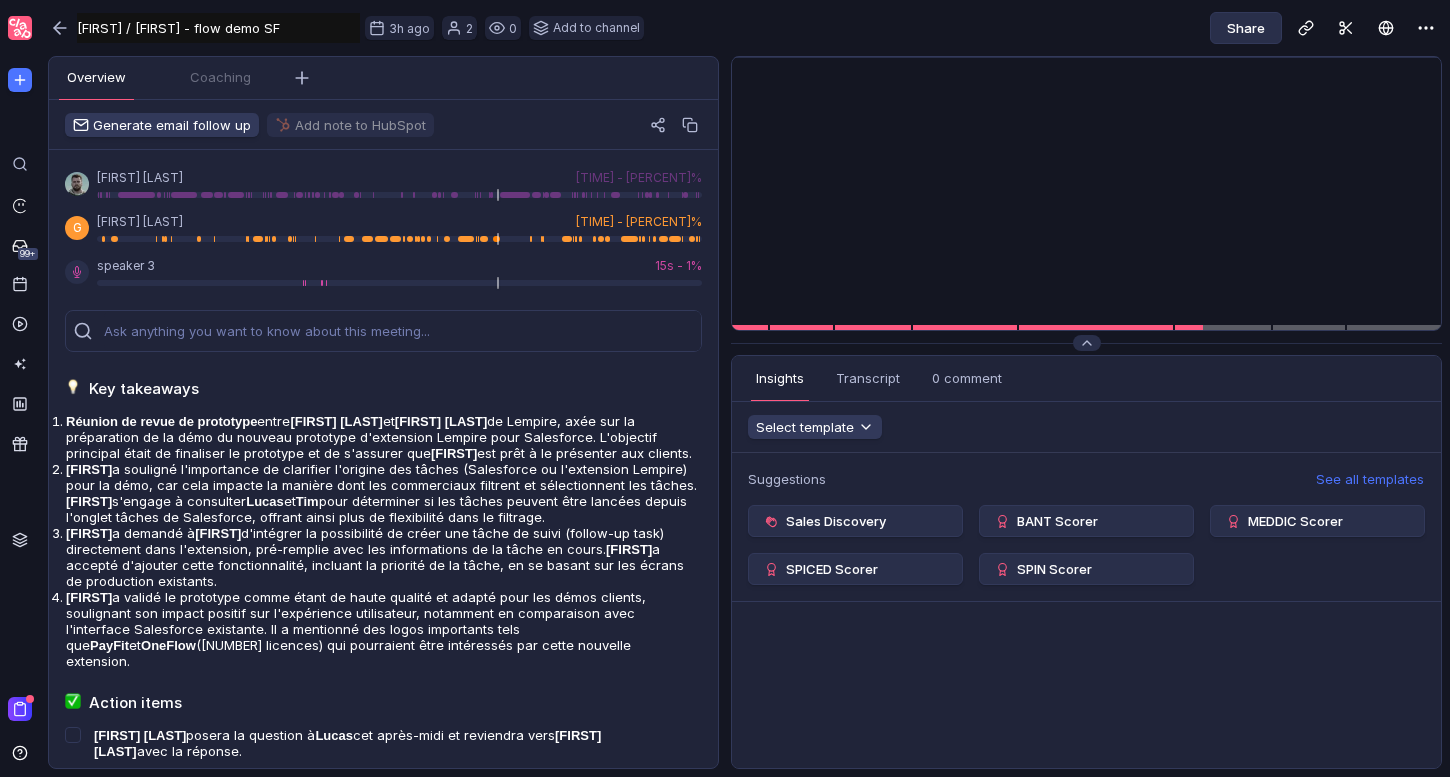 click on "Share" at bounding box center [1246, 28] 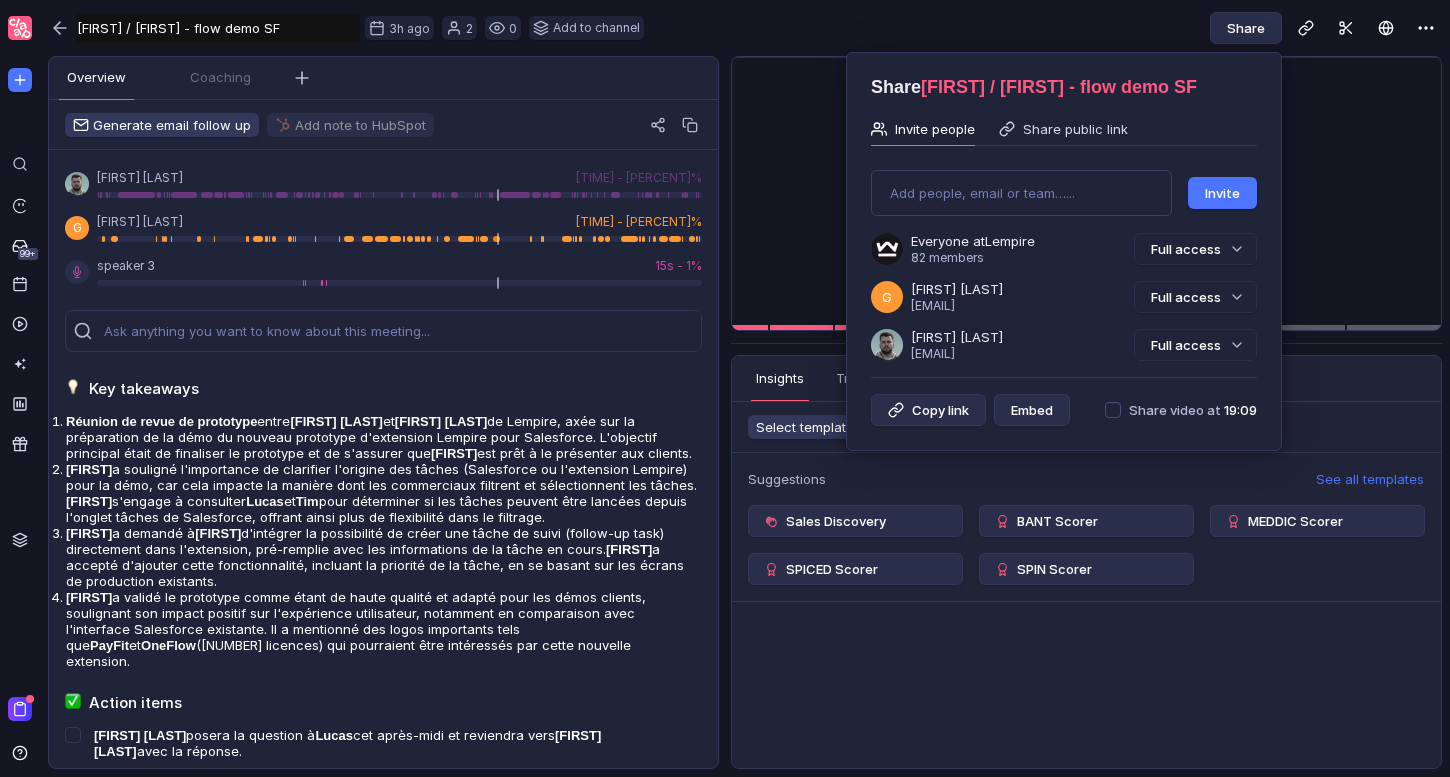 click at bounding box center (1113, 410) 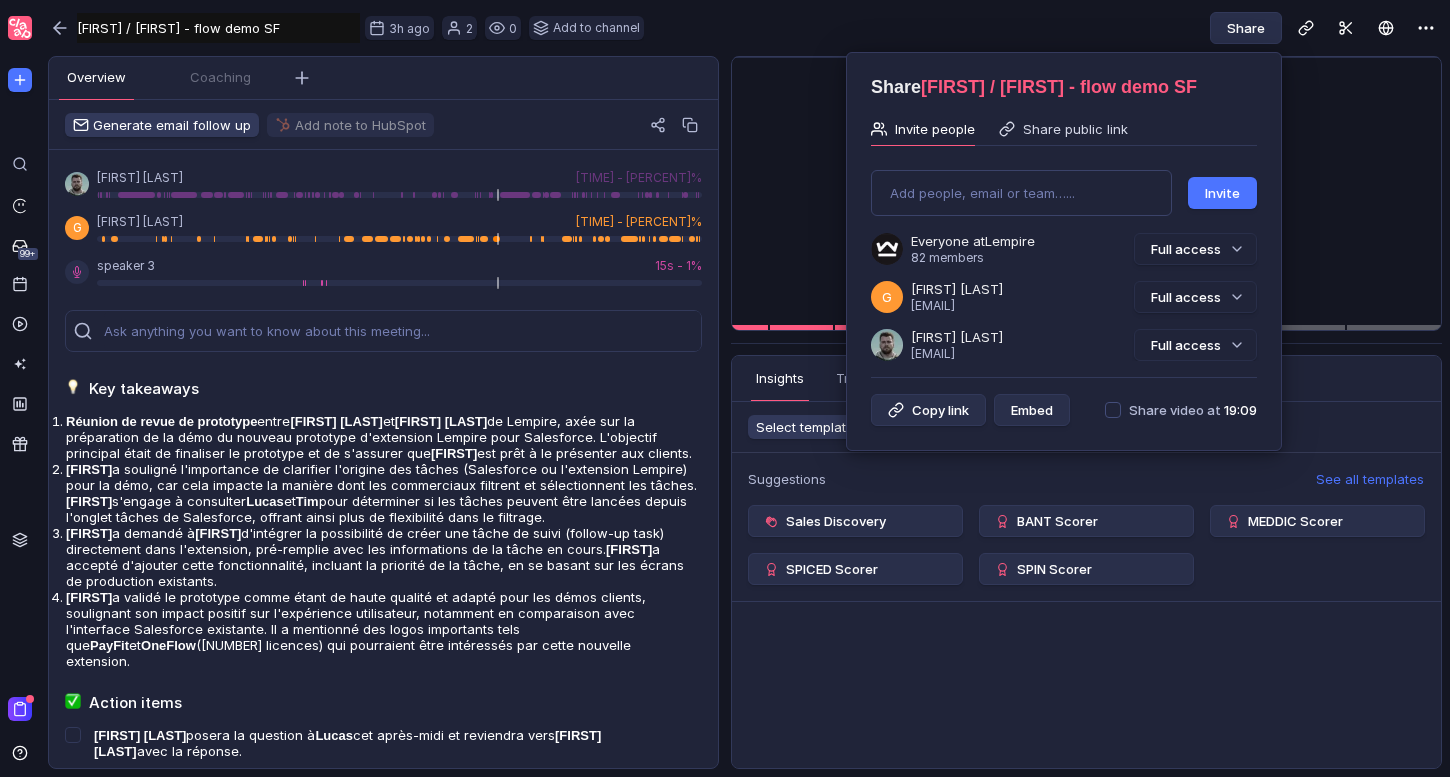 checkbox on "true" 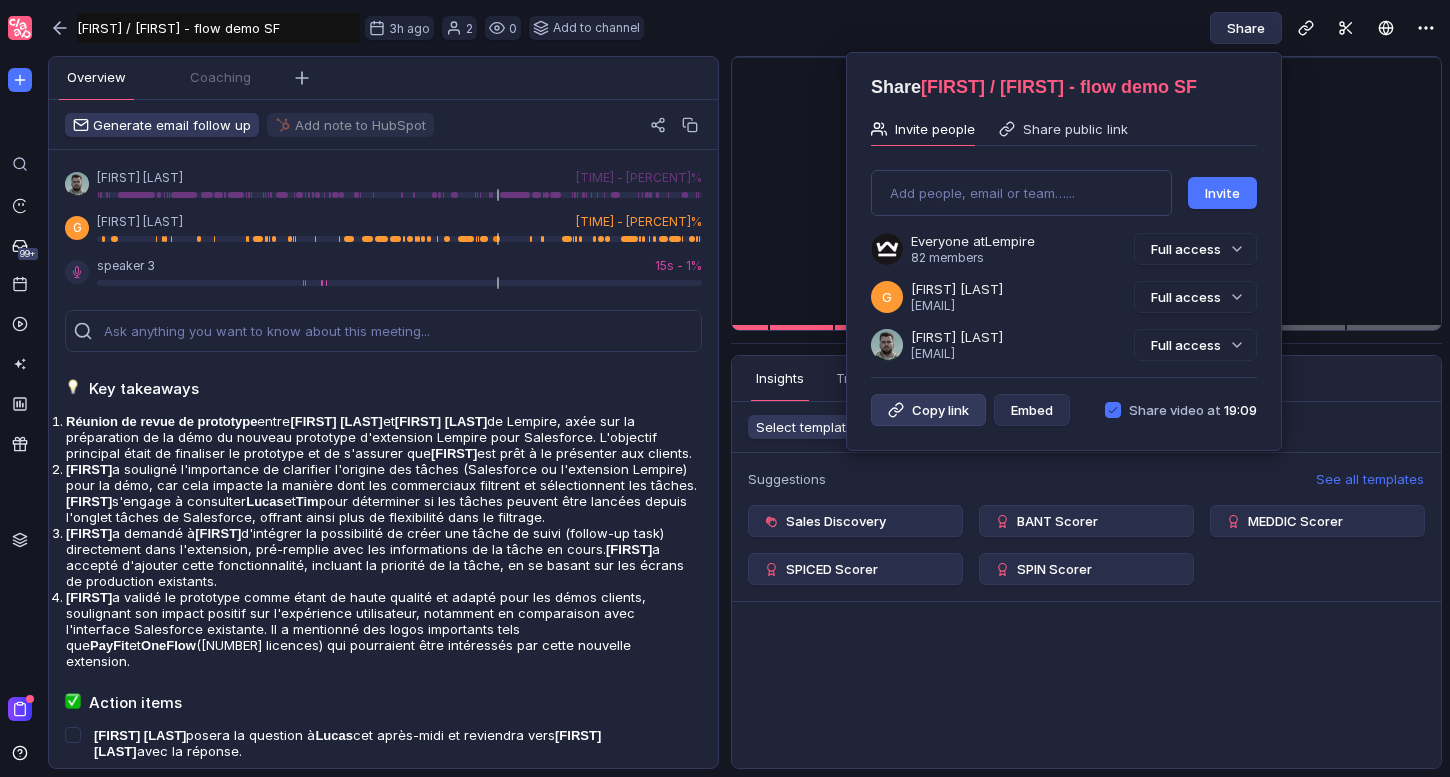click on "Copy link" at bounding box center (928, 410) 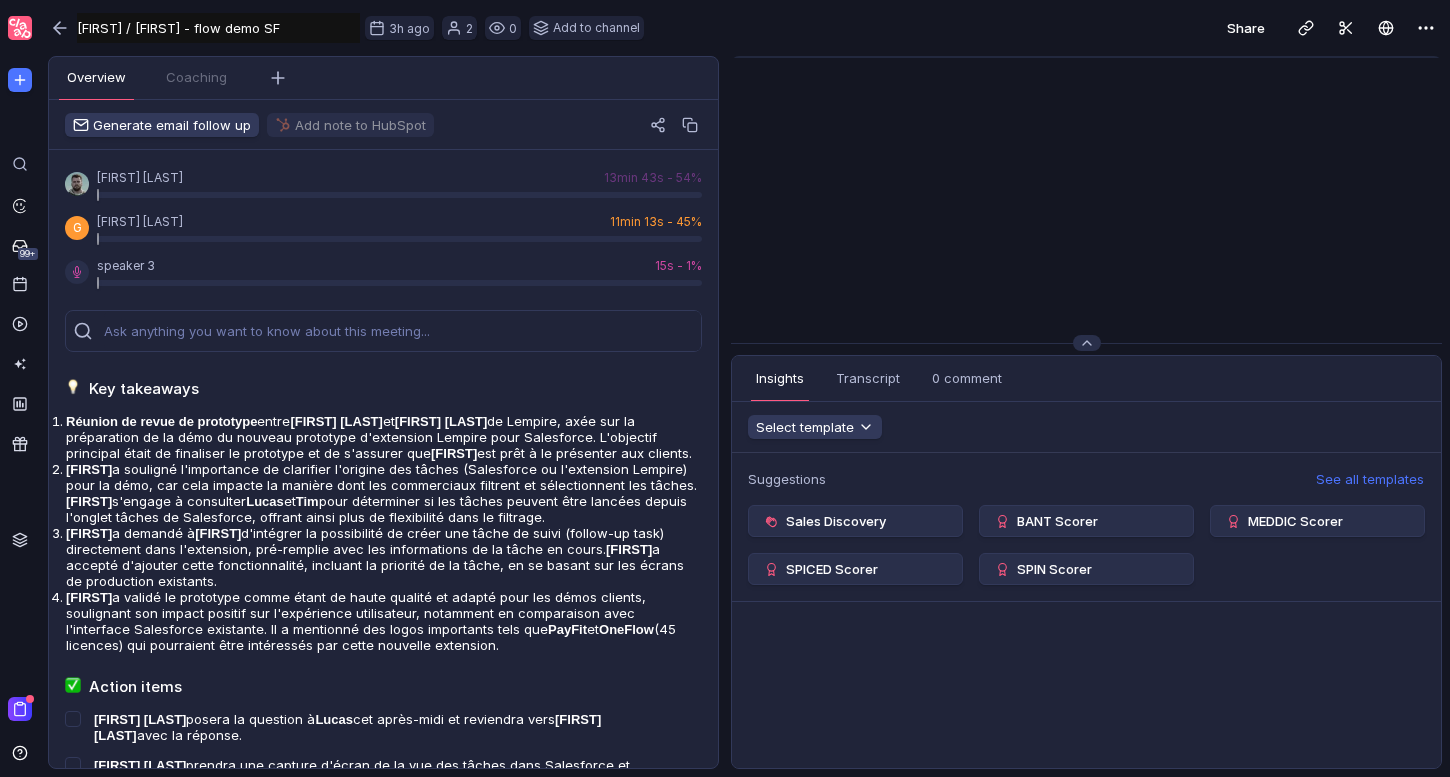 scroll, scrollTop: 0, scrollLeft: 0, axis: both 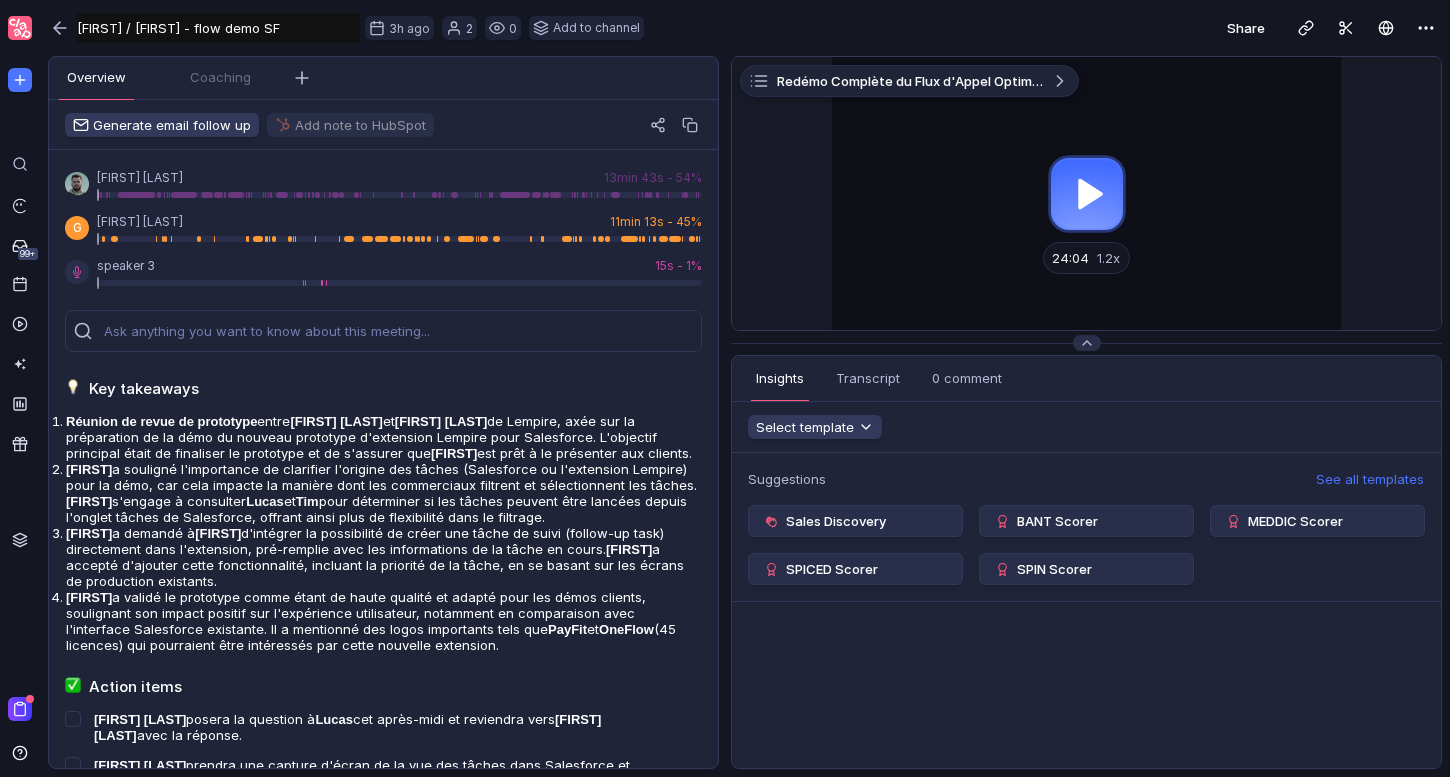 click at bounding box center [1086, 193] 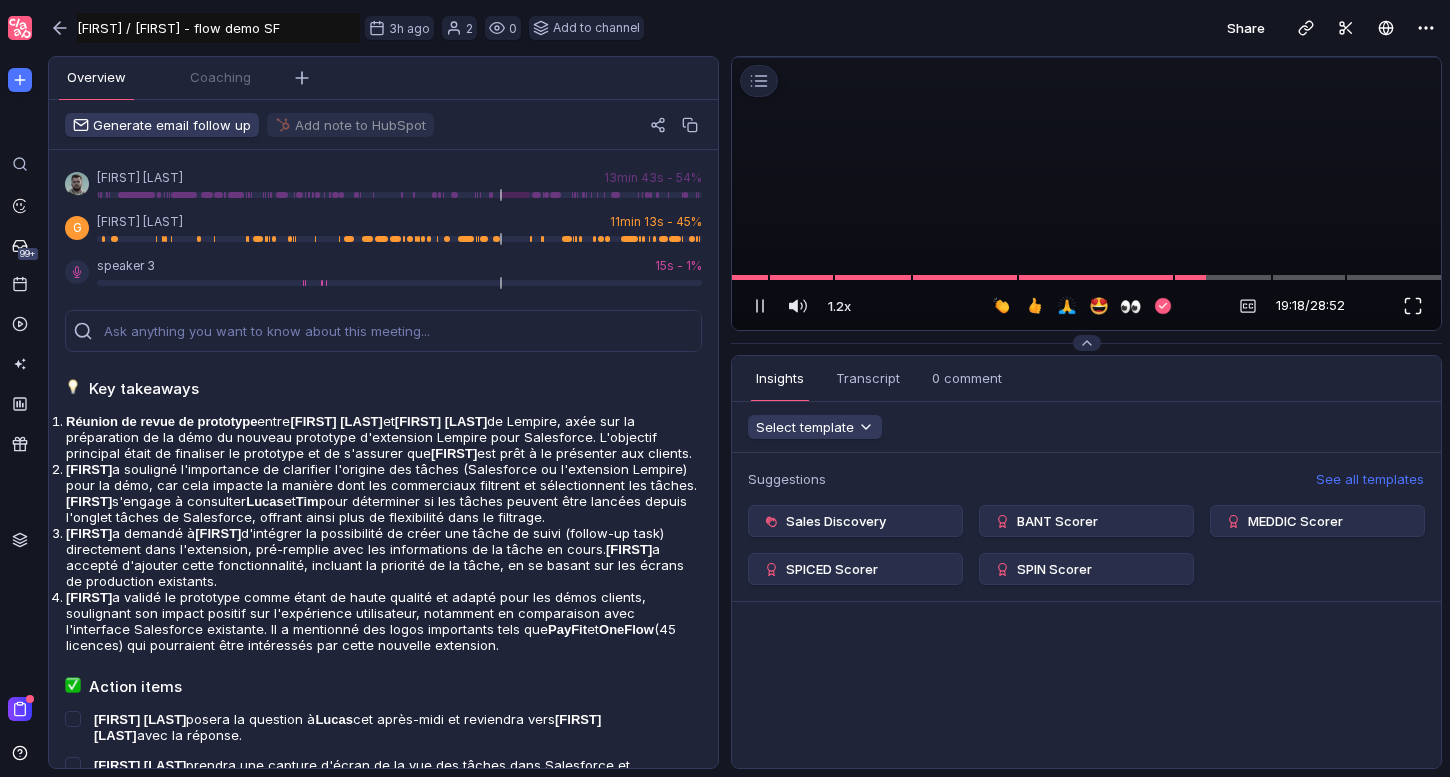 click at bounding box center (1413, 306) 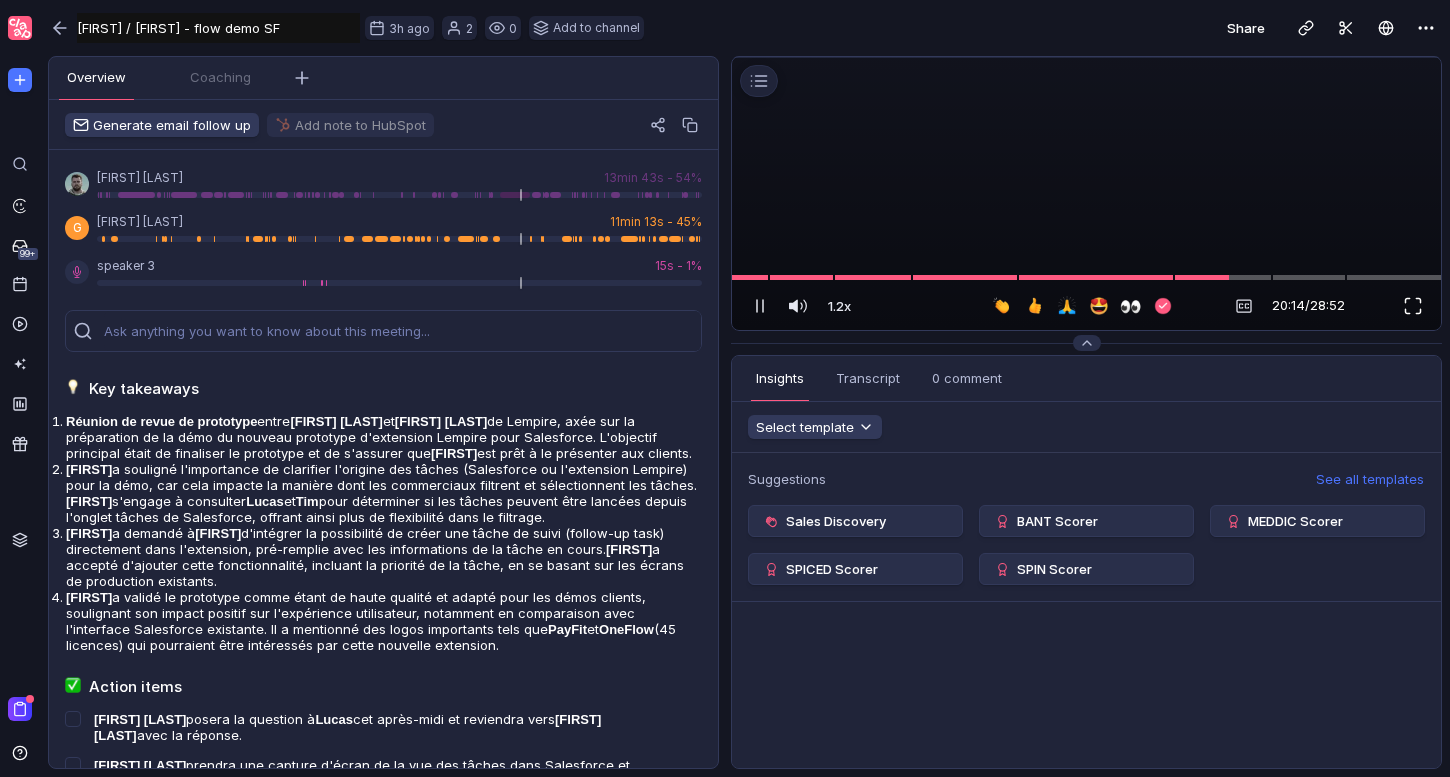click at bounding box center (1413, 306) 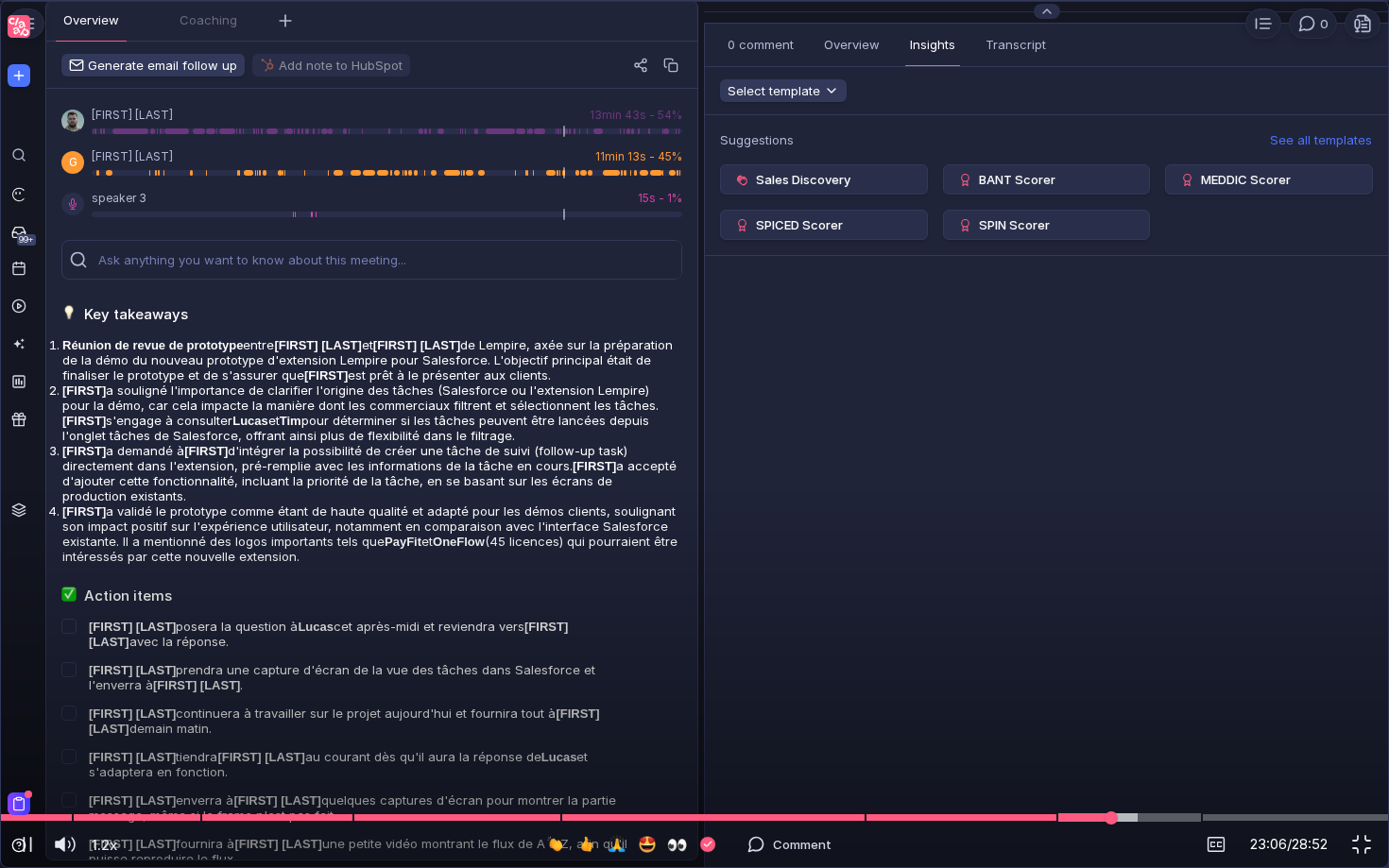 click on "23:06  /  28:52" at bounding box center [1152, 844] 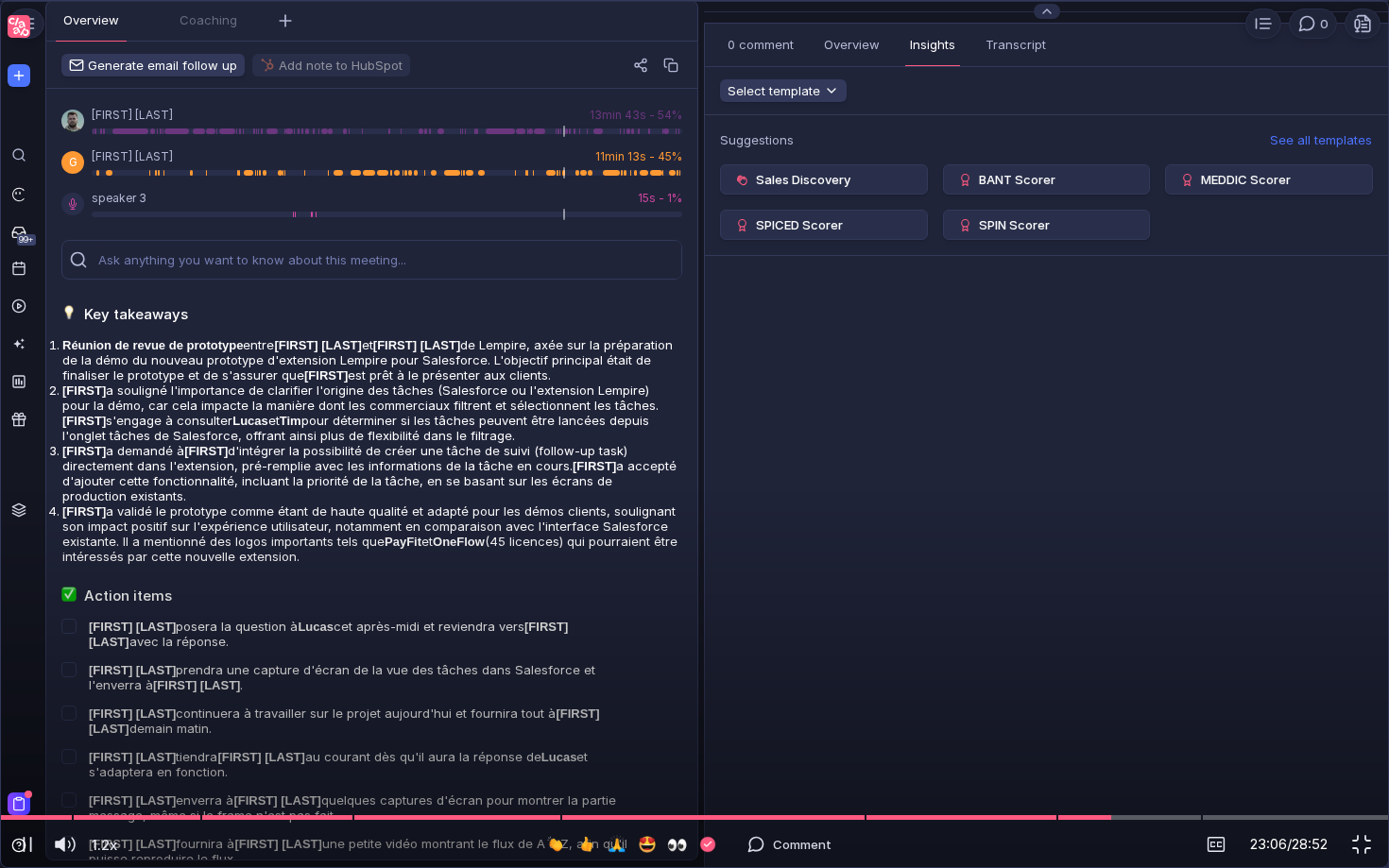click on "23:06  /  28:52" at bounding box center [1152, 844] 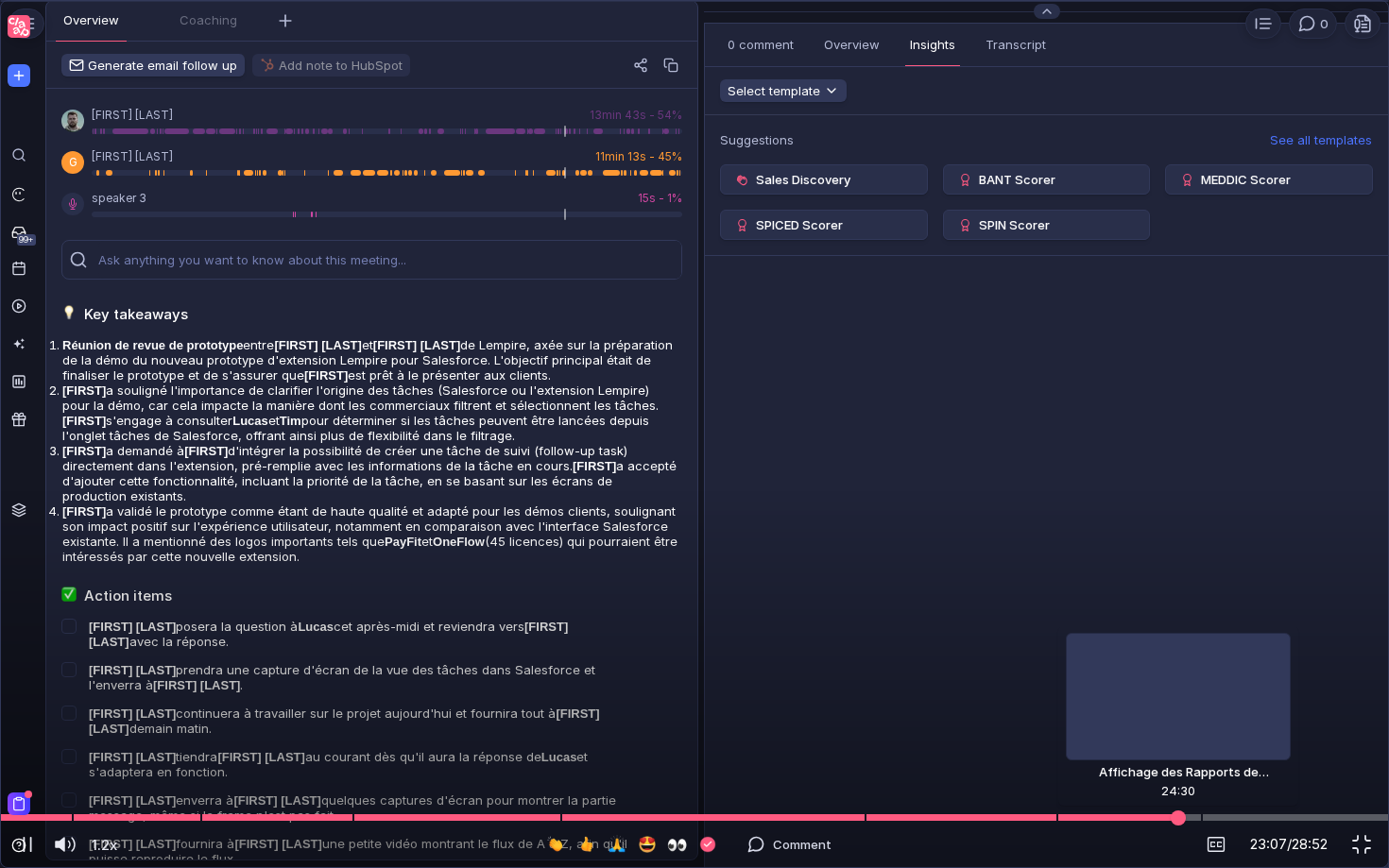 click at bounding box center [694, 817] 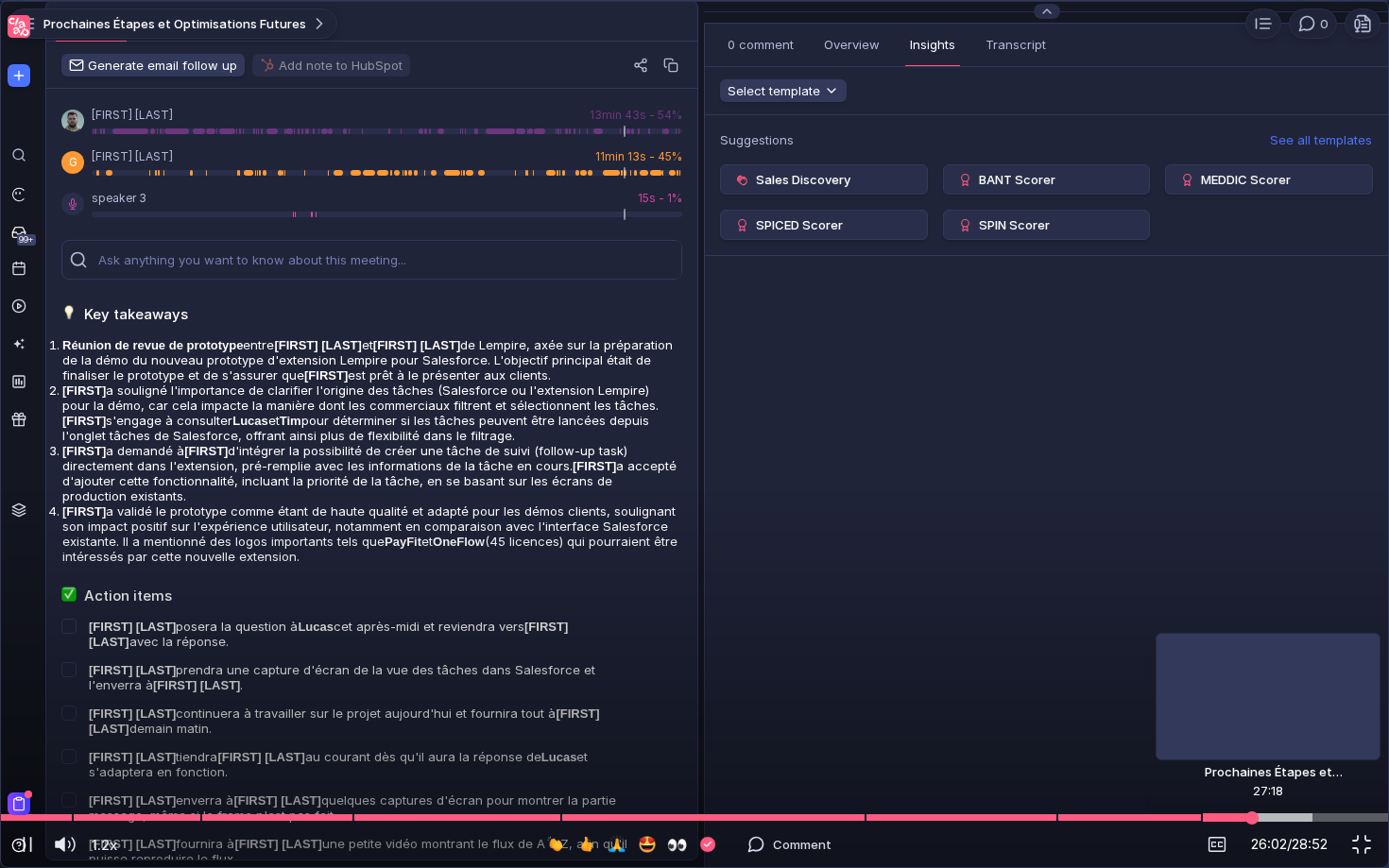 click at bounding box center [694, 817] 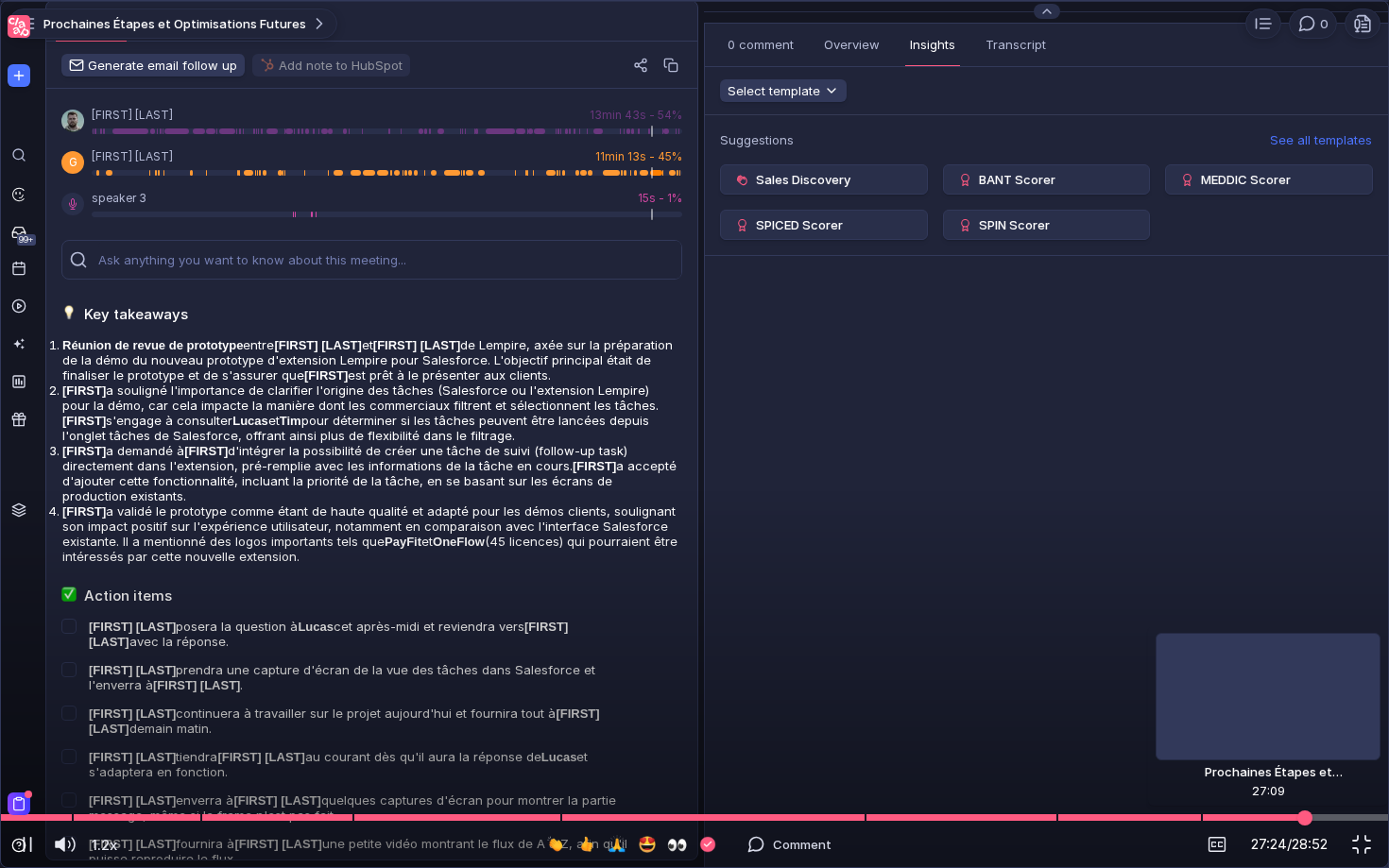 click at bounding box center [694, 817] 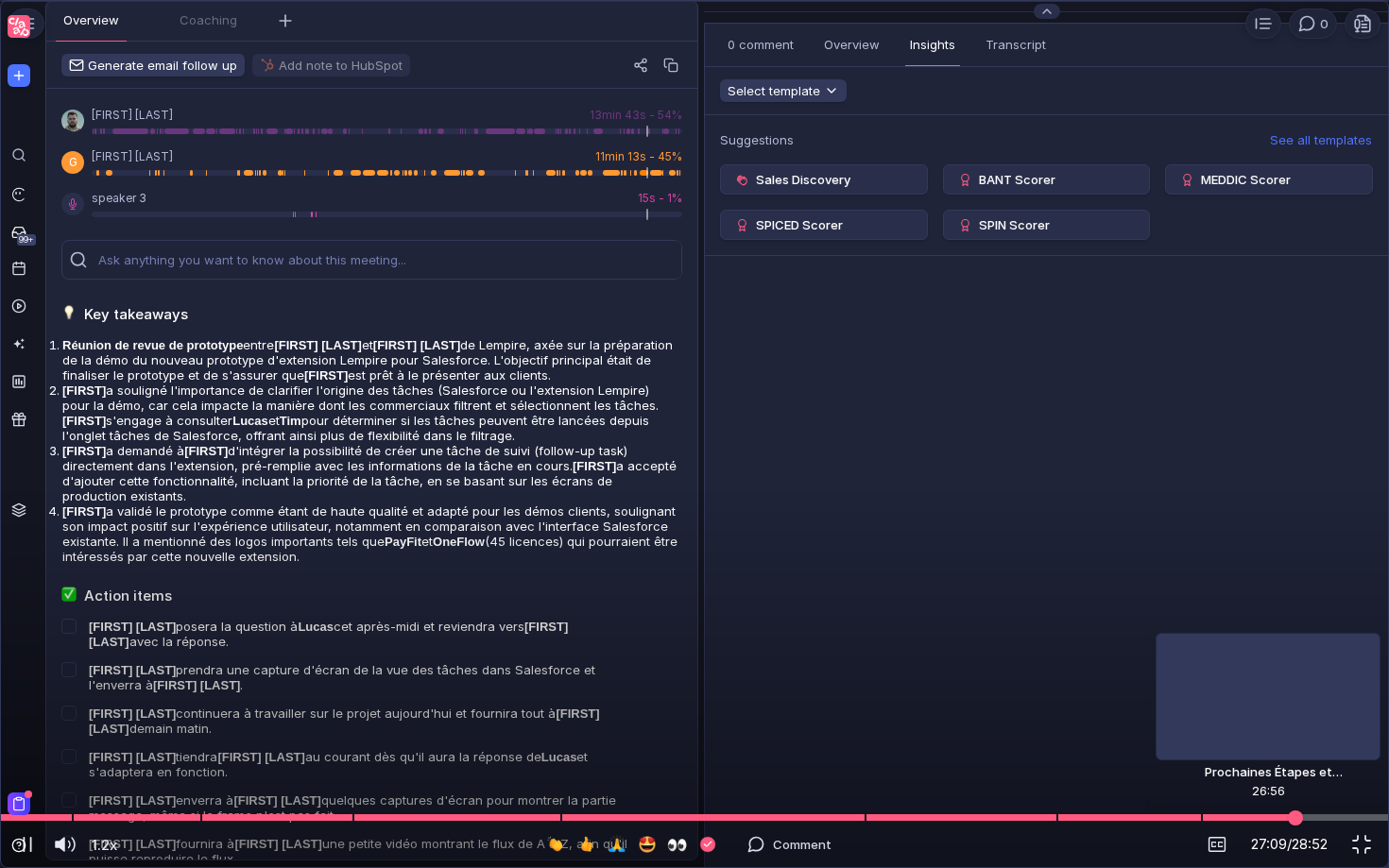 click at bounding box center [694, 817] 